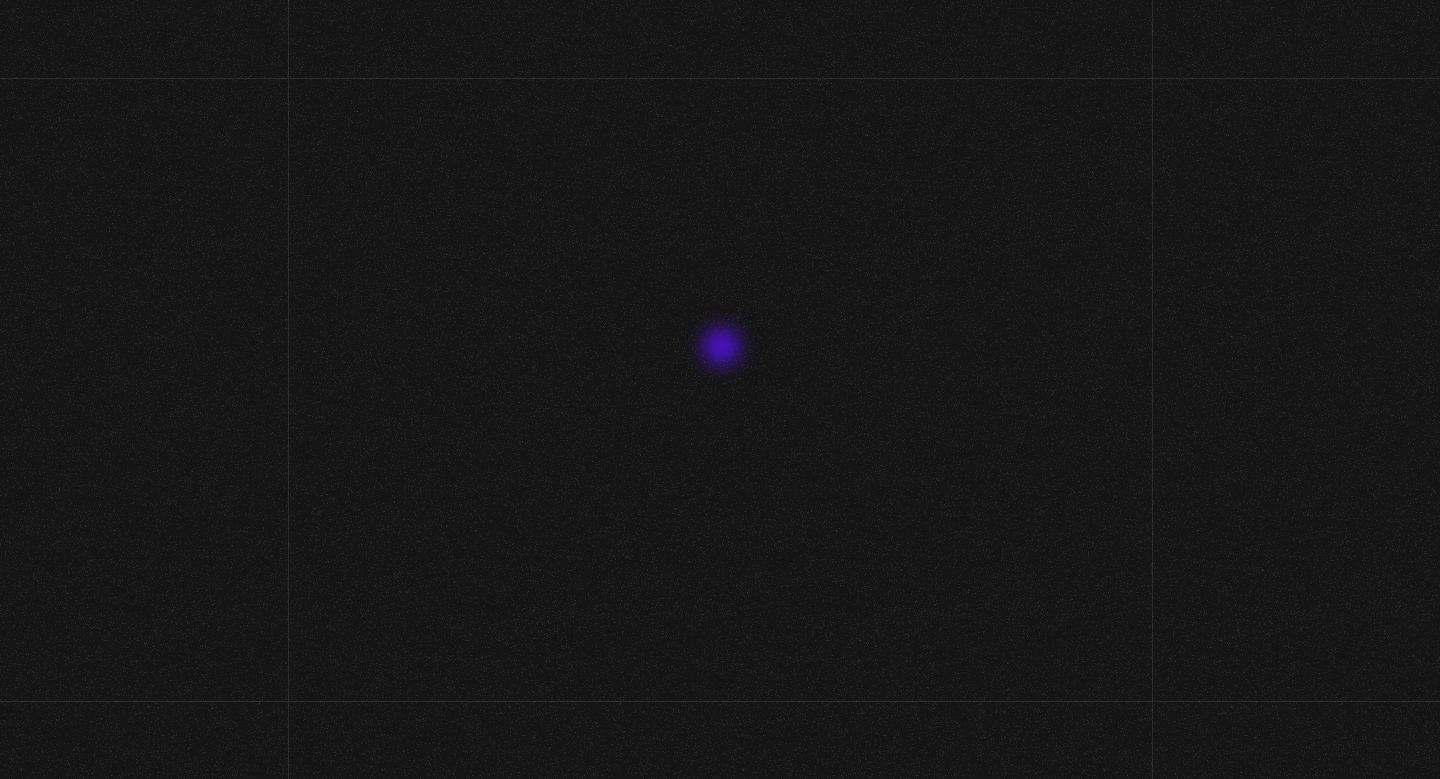 scroll, scrollTop: 0, scrollLeft: 0, axis: both 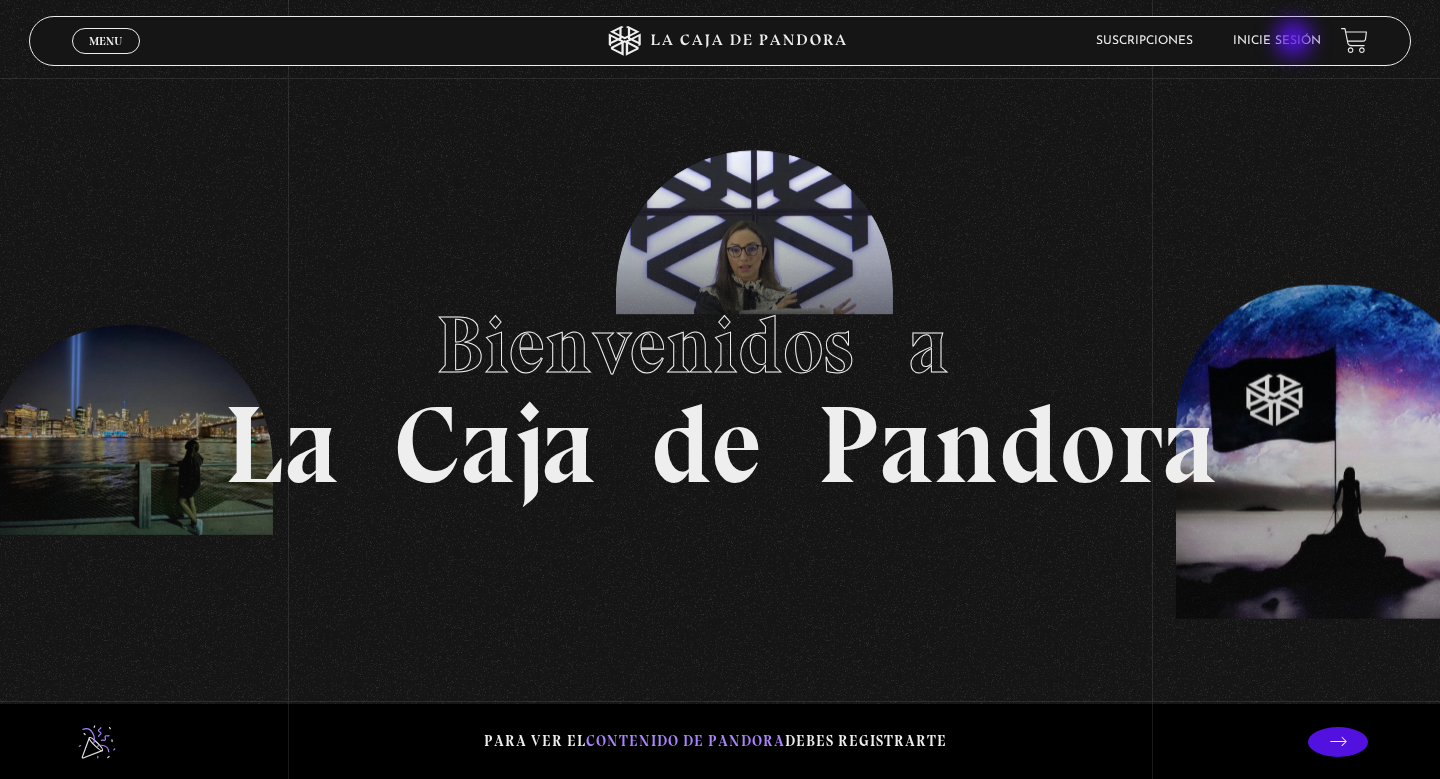 click on "Inicie sesión" at bounding box center (1277, 41) 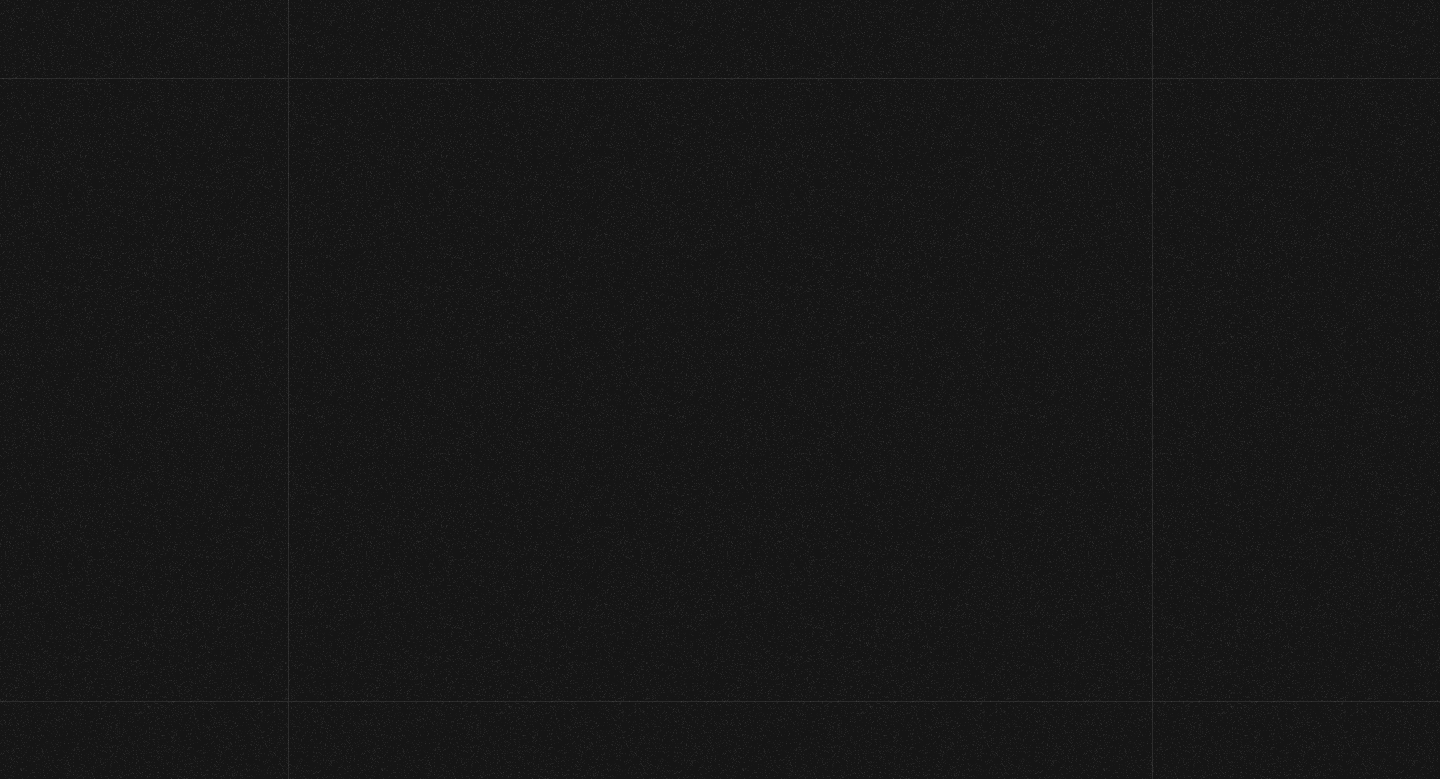 scroll, scrollTop: 0, scrollLeft: 0, axis: both 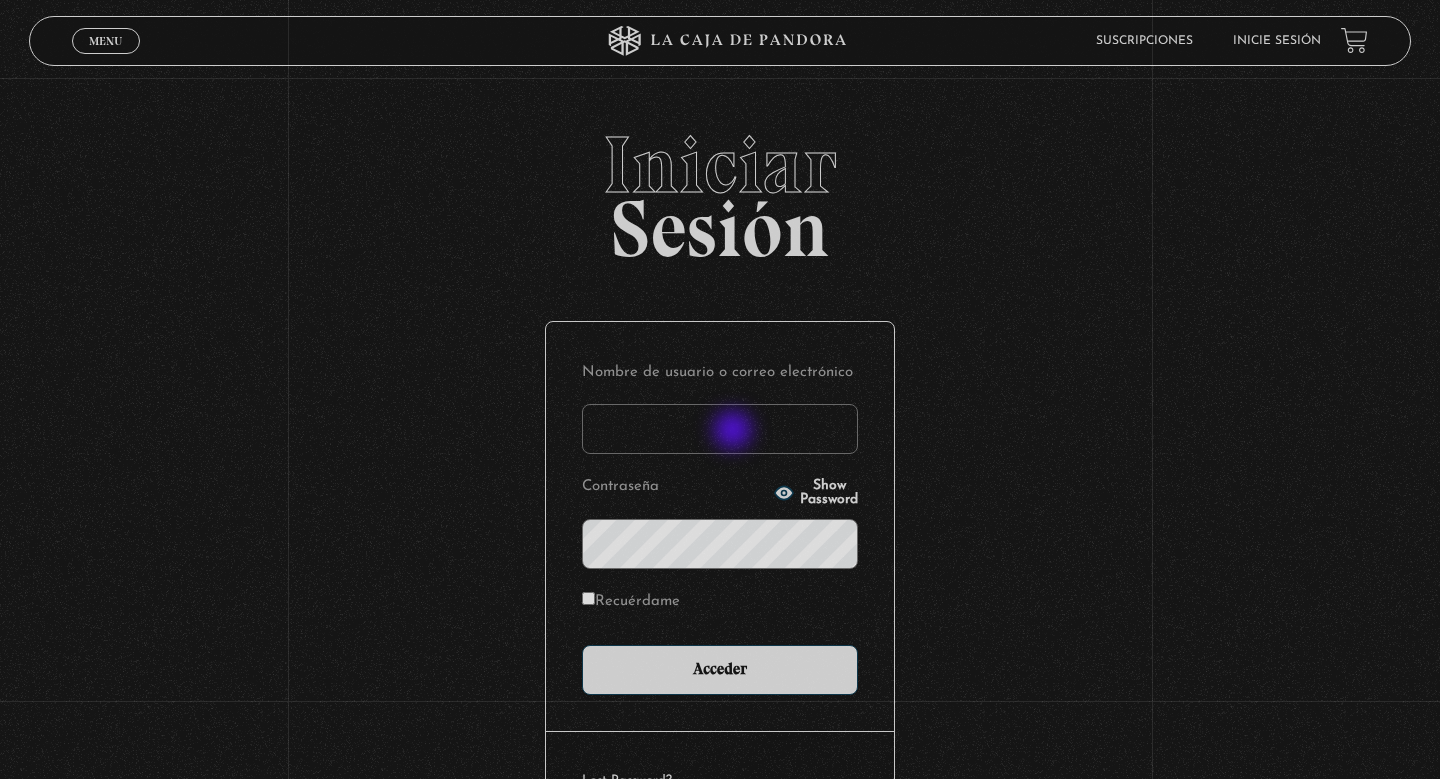 click on "Nombre de usuario o correo electrónico" at bounding box center (720, 429) 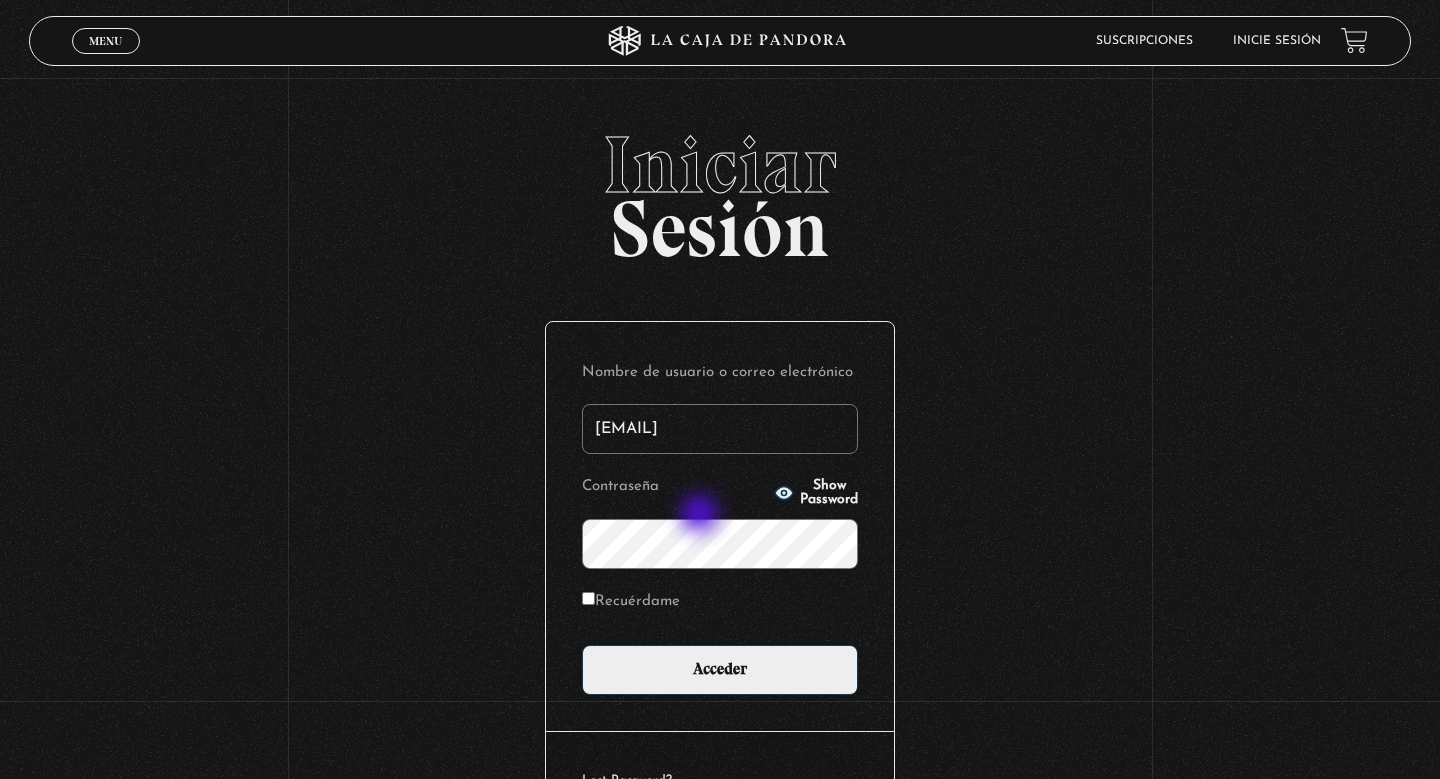 type on "majobc1215@gmail.com" 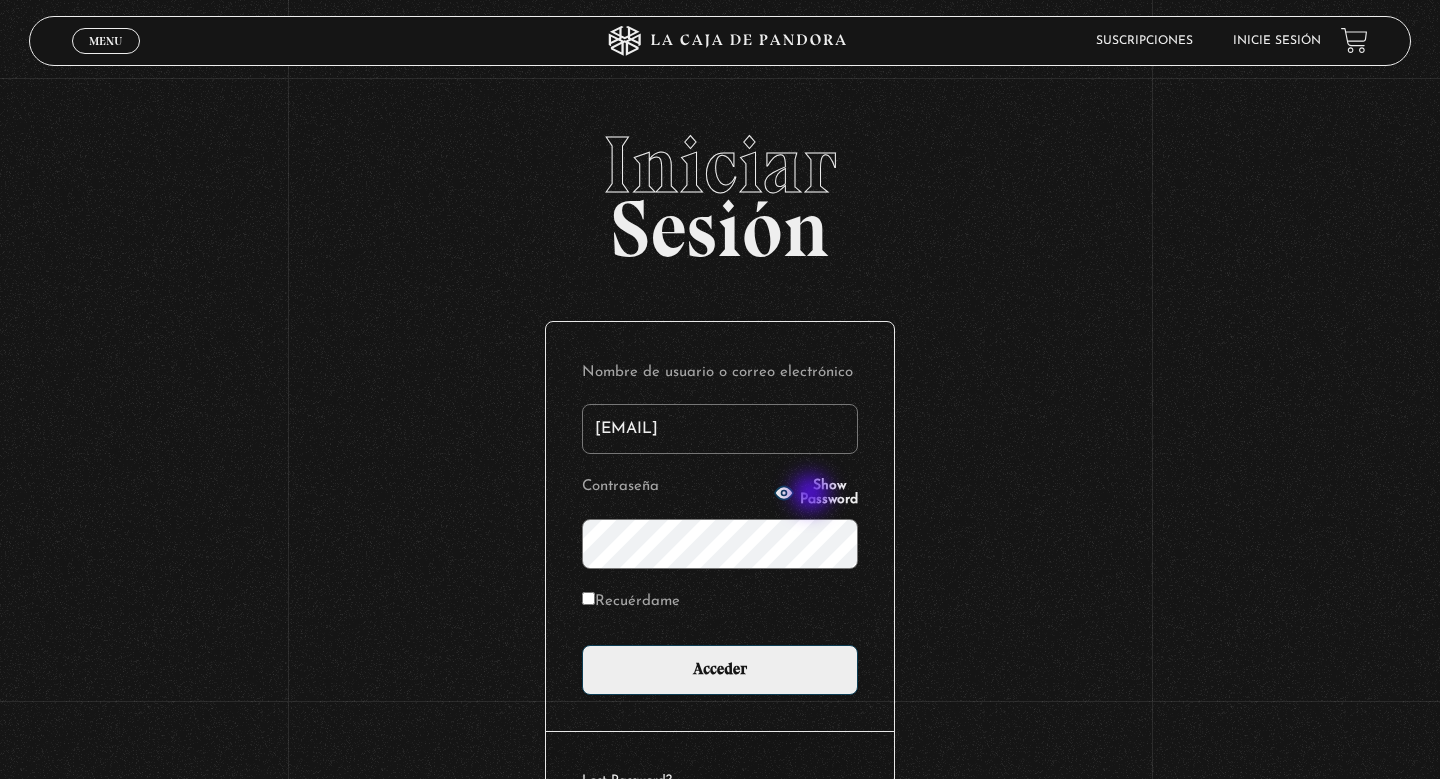 click on "Show Password" at bounding box center [829, 493] 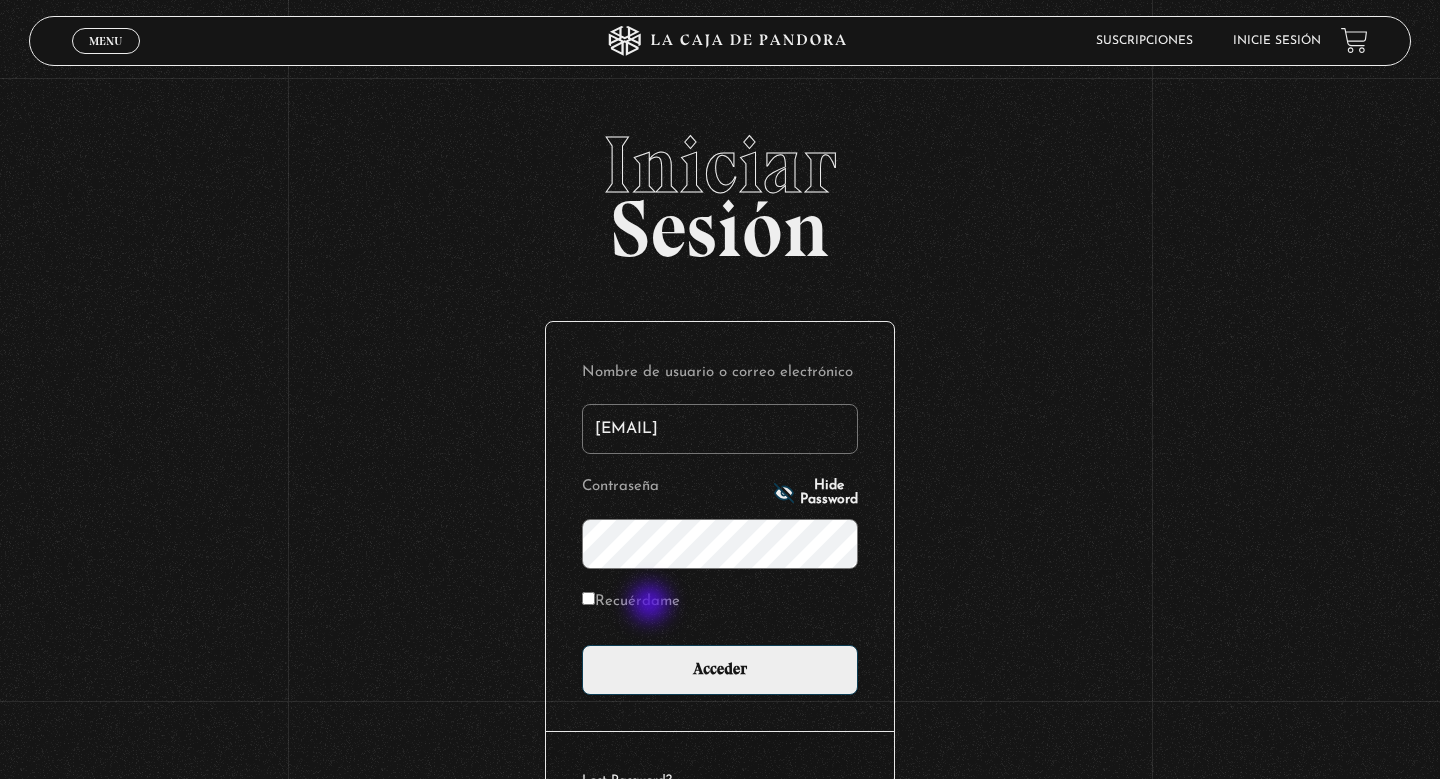 click on "Recuérdame" at bounding box center [631, 602] 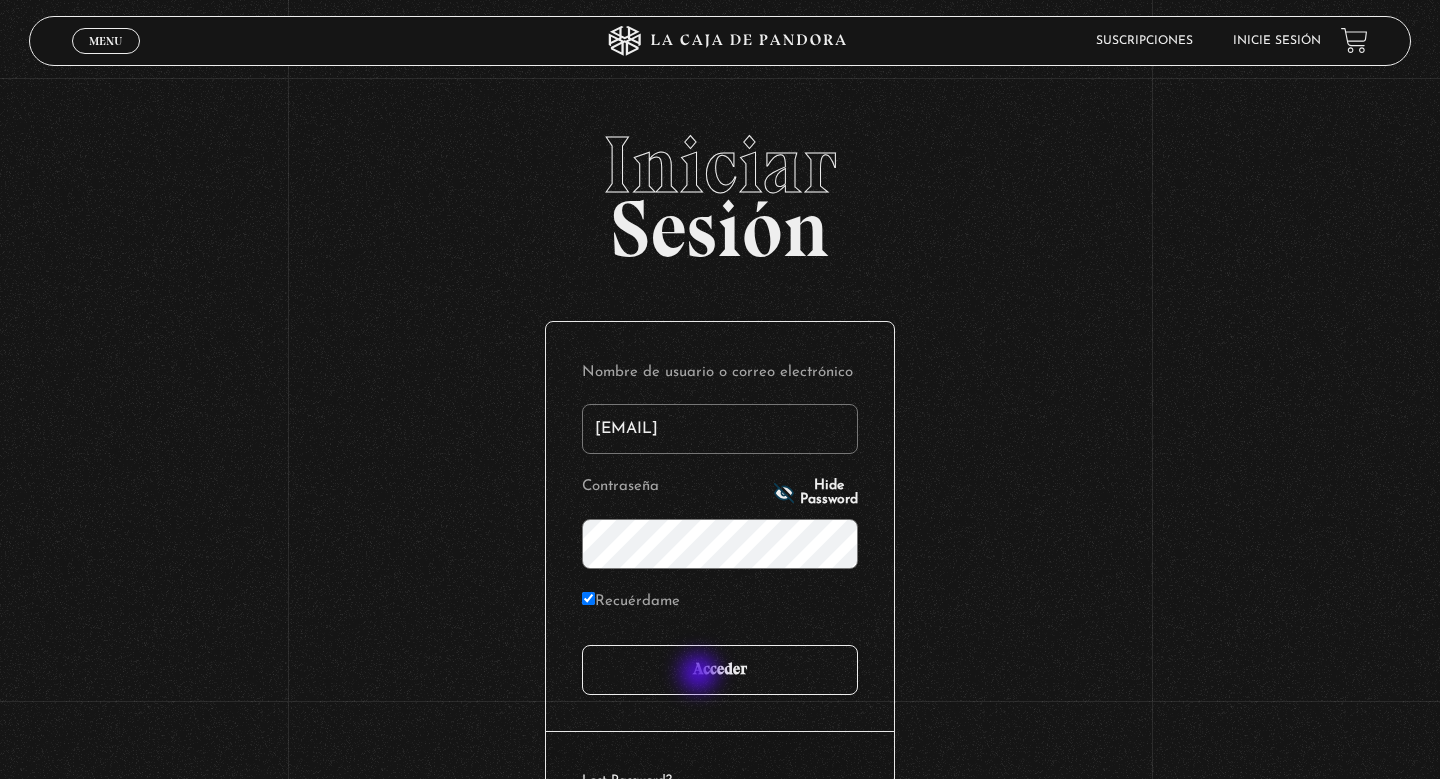 click on "Acceder" at bounding box center [720, 670] 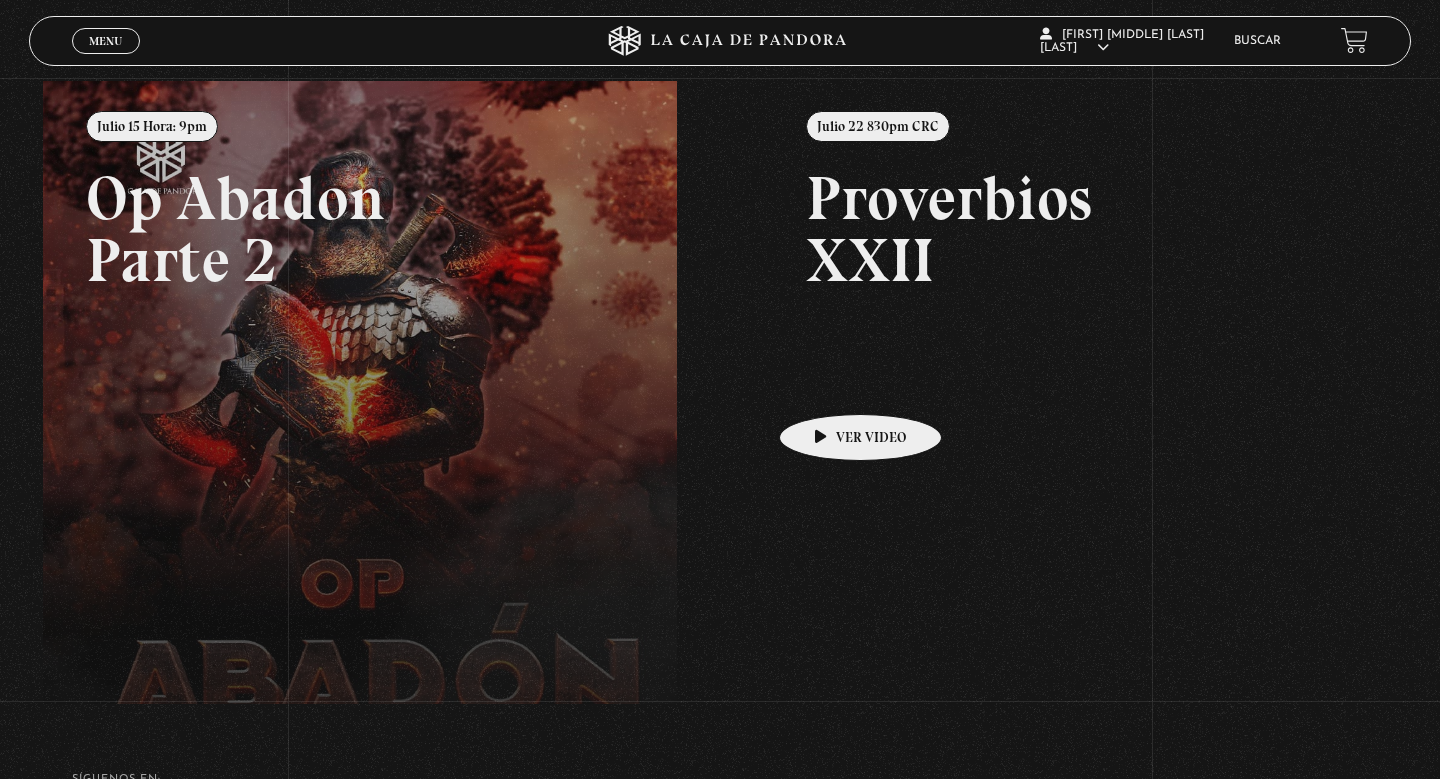 scroll, scrollTop: 232, scrollLeft: 0, axis: vertical 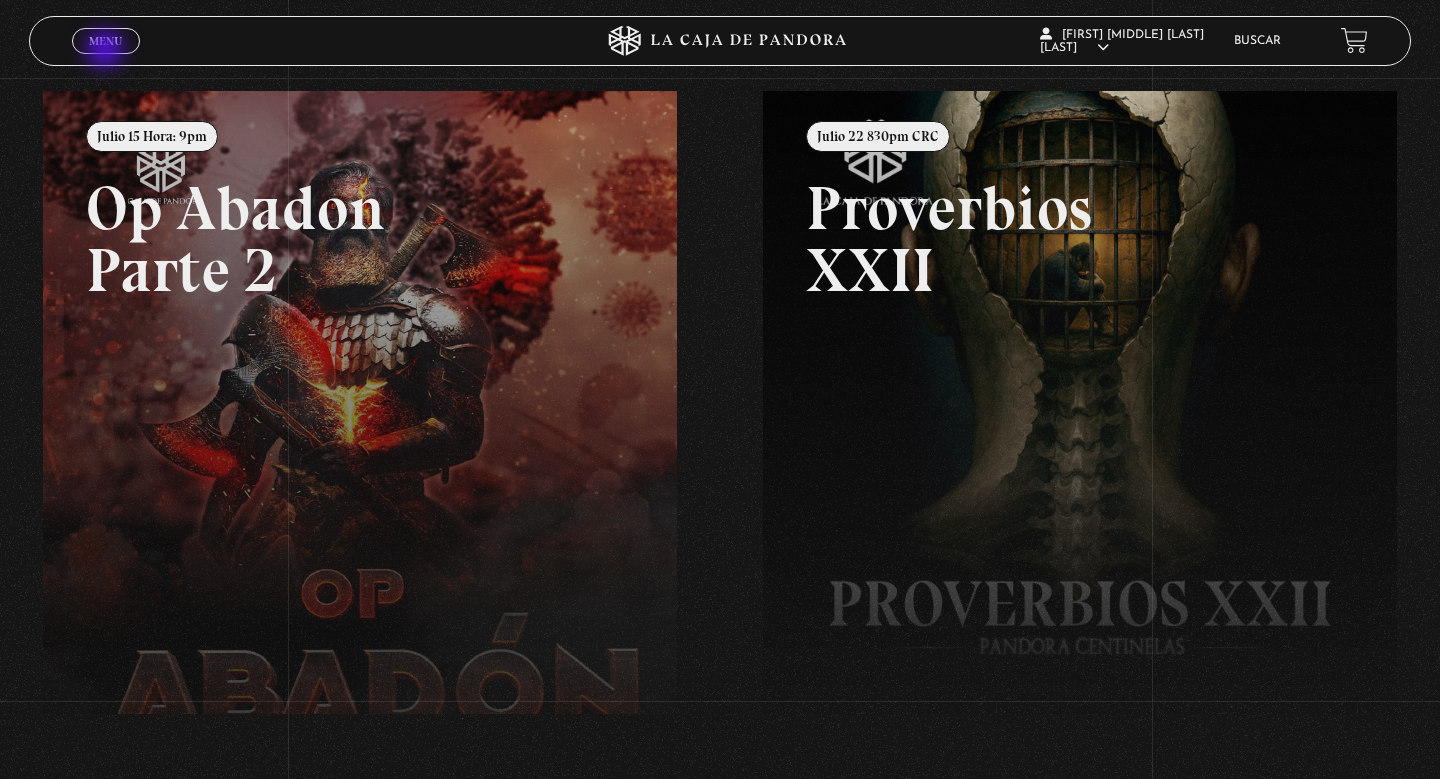 click on "Cerrar" at bounding box center (106, 58) 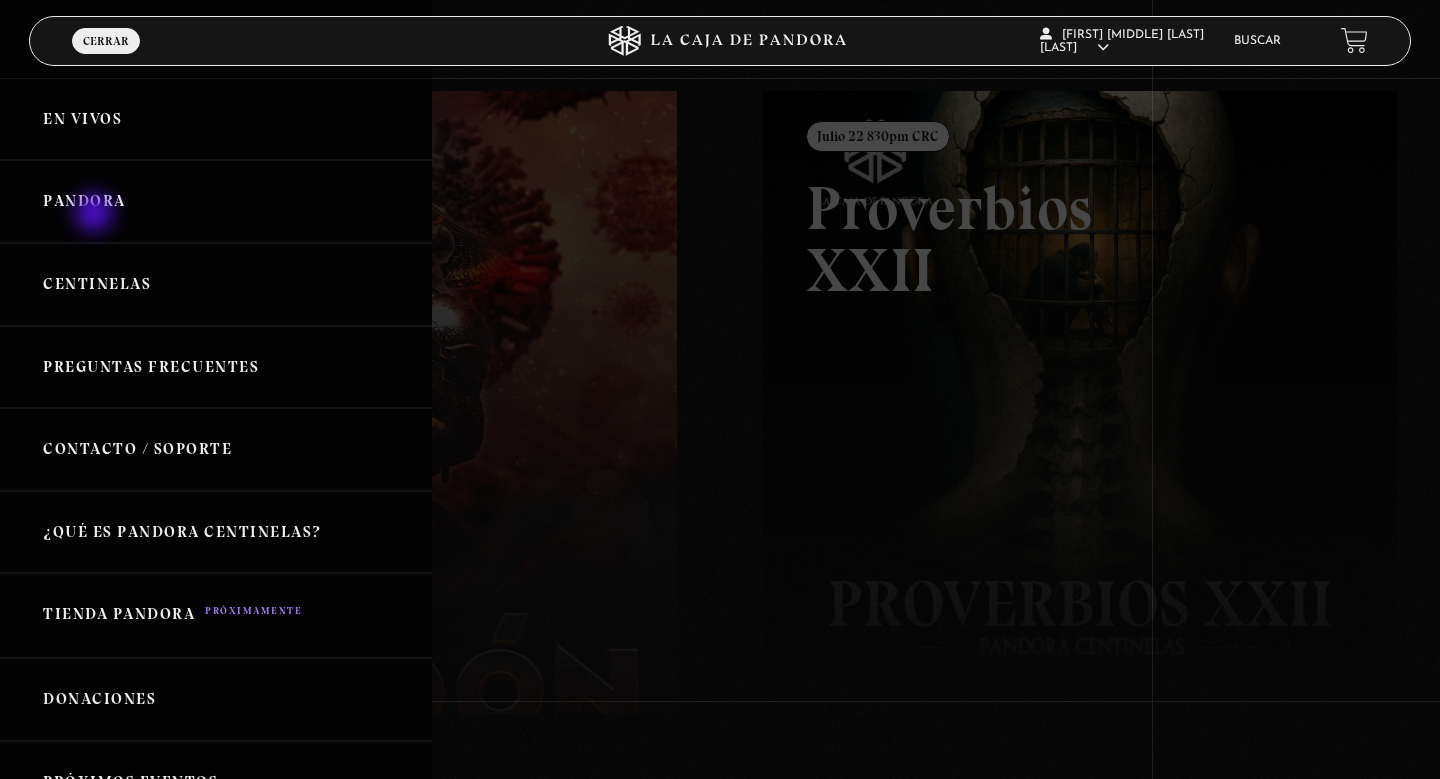 click on "Pandora" at bounding box center [216, 201] 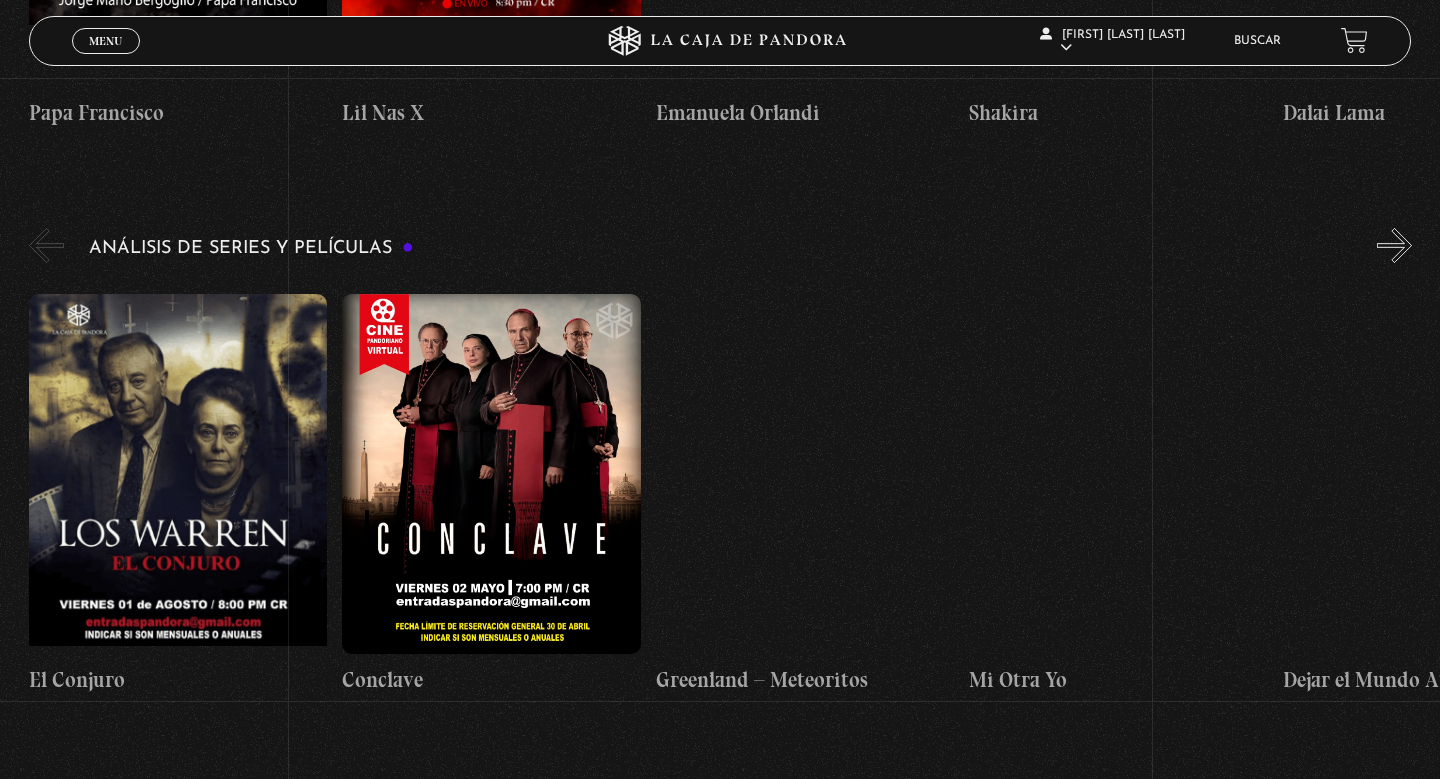 scroll, scrollTop: 3521, scrollLeft: 0, axis: vertical 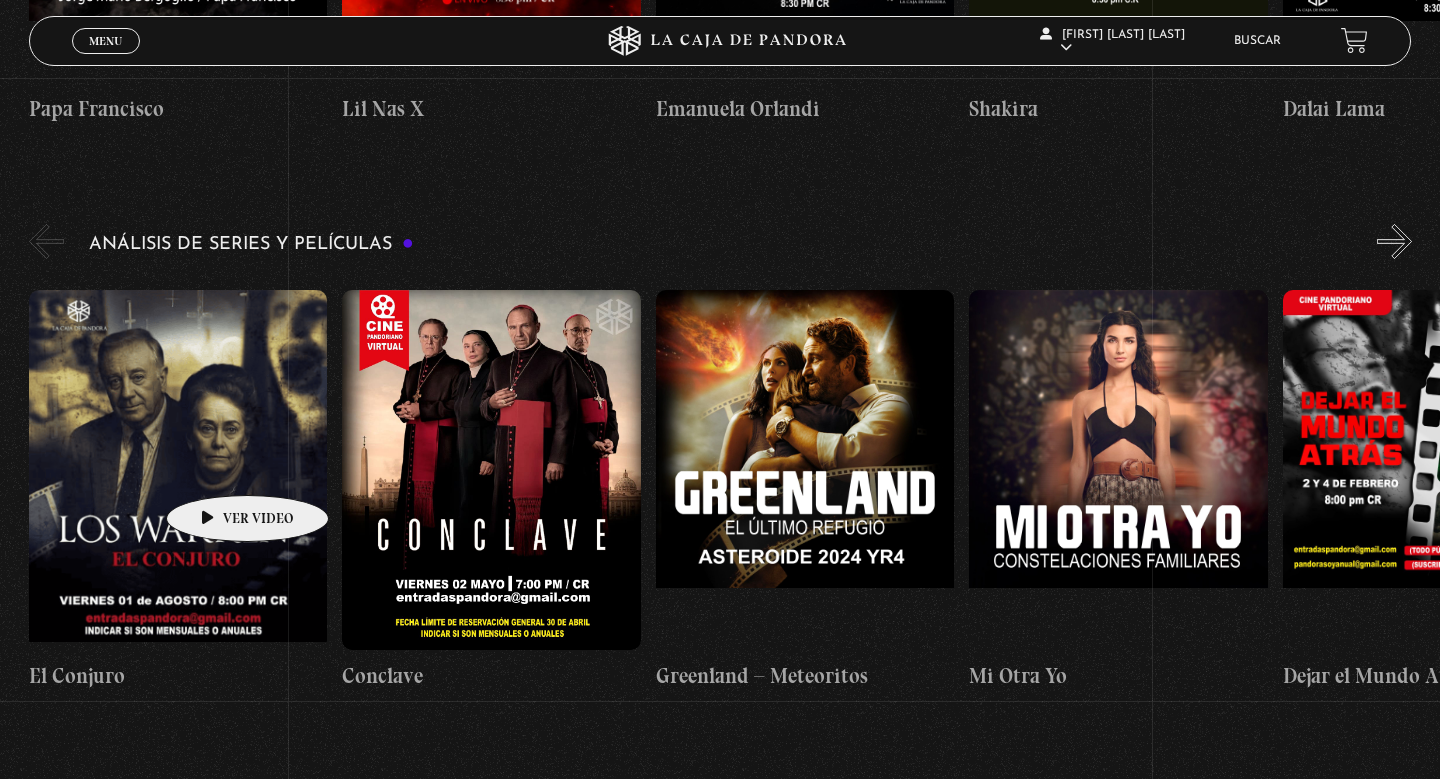 click at bounding box center [178, 470] 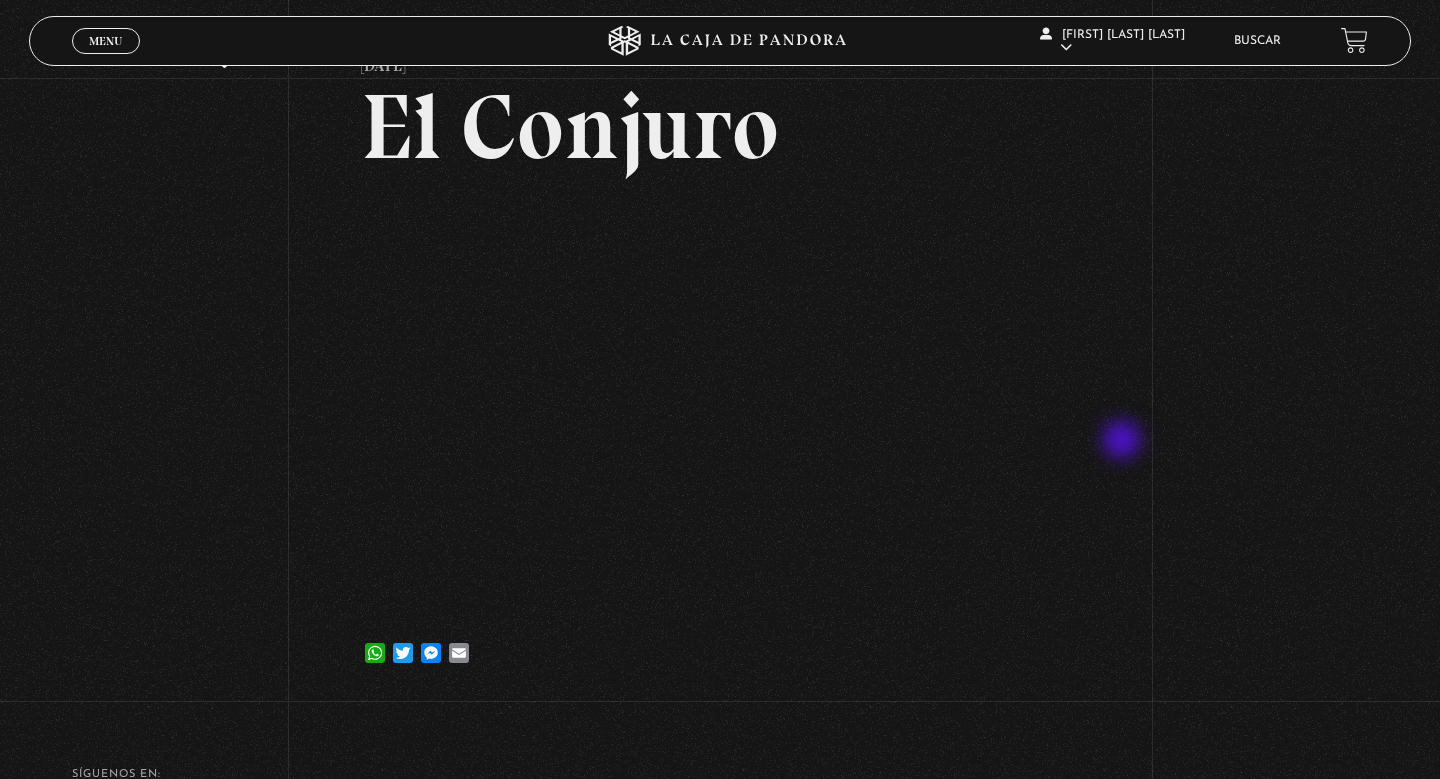 scroll, scrollTop: 123, scrollLeft: 0, axis: vertical 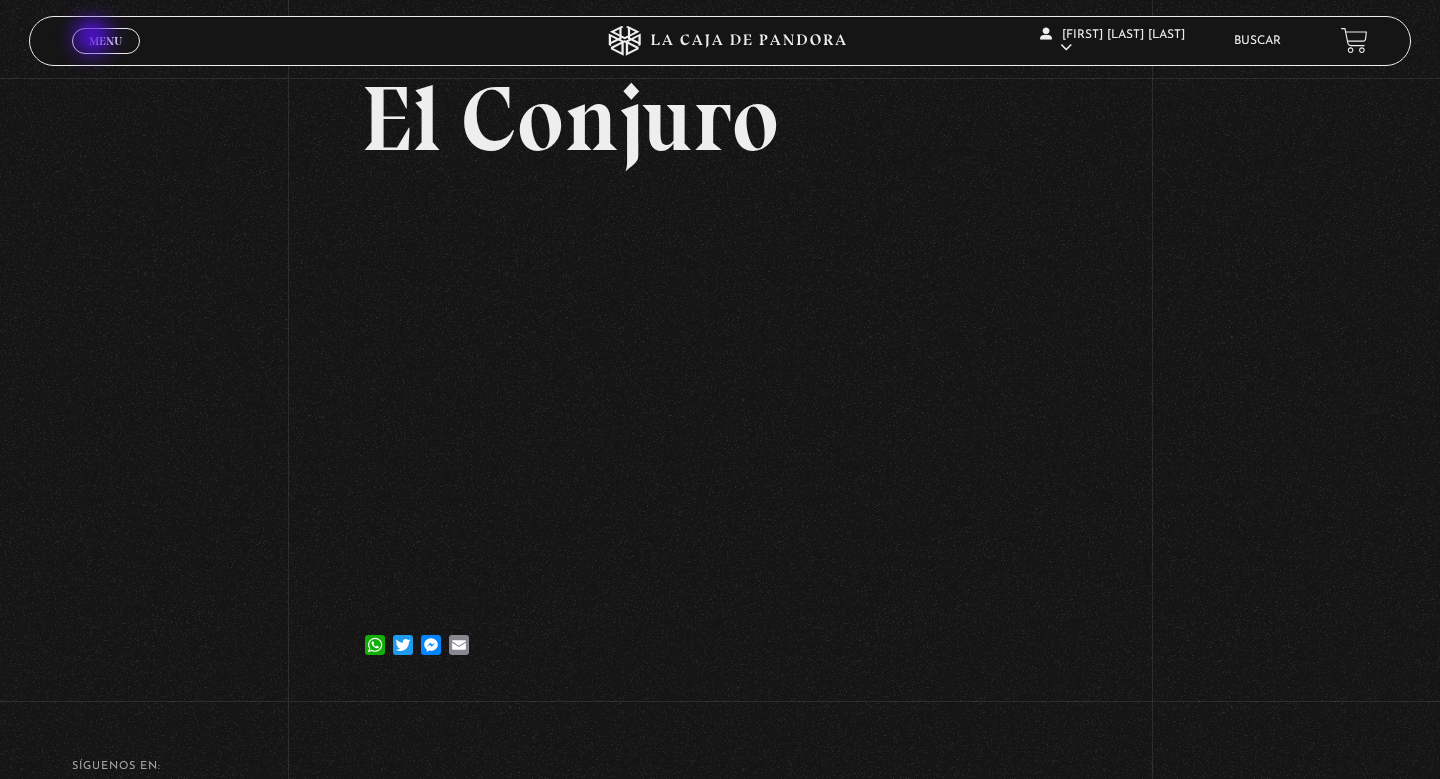 click on "Menu" at bounding box center (105, 41) 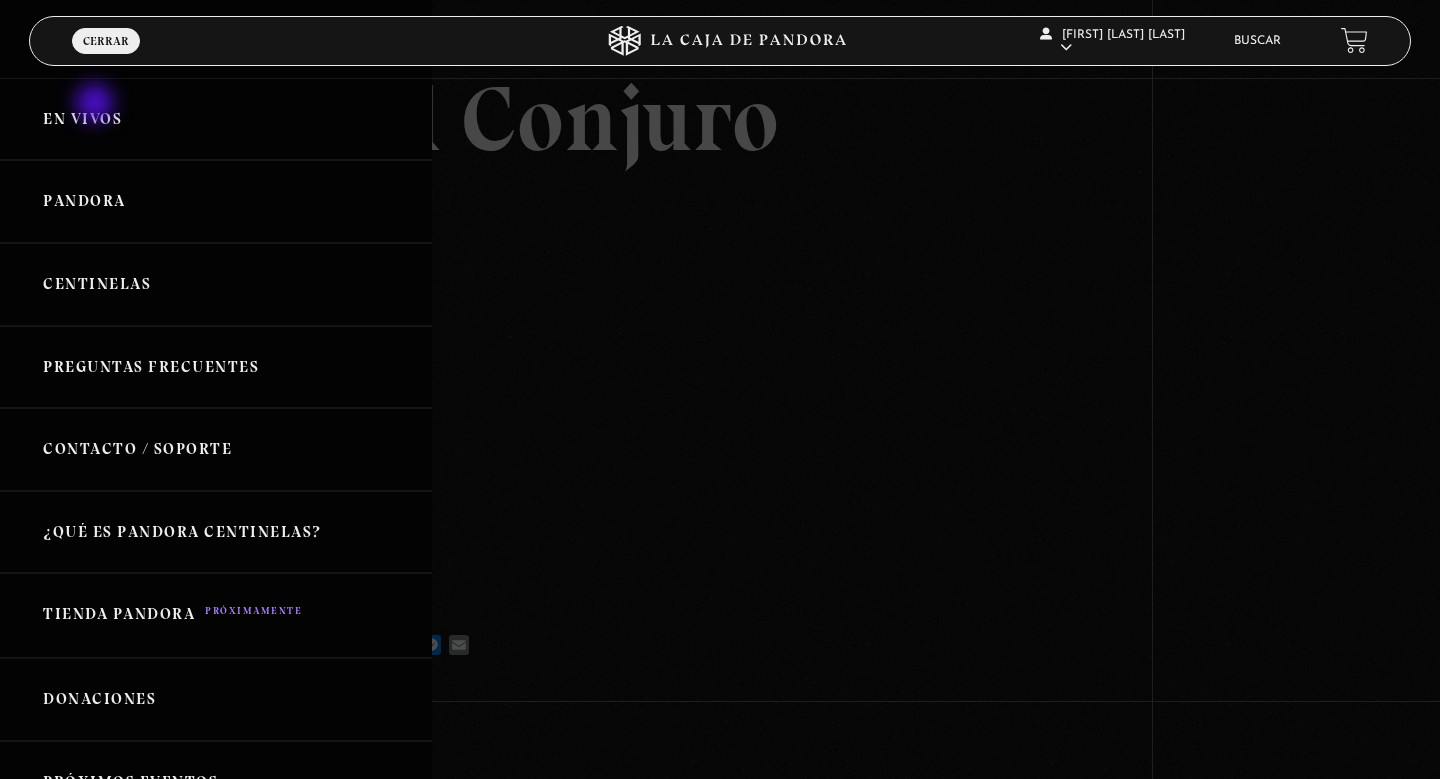 click on "En vivos" at bounding box center [216, 119] 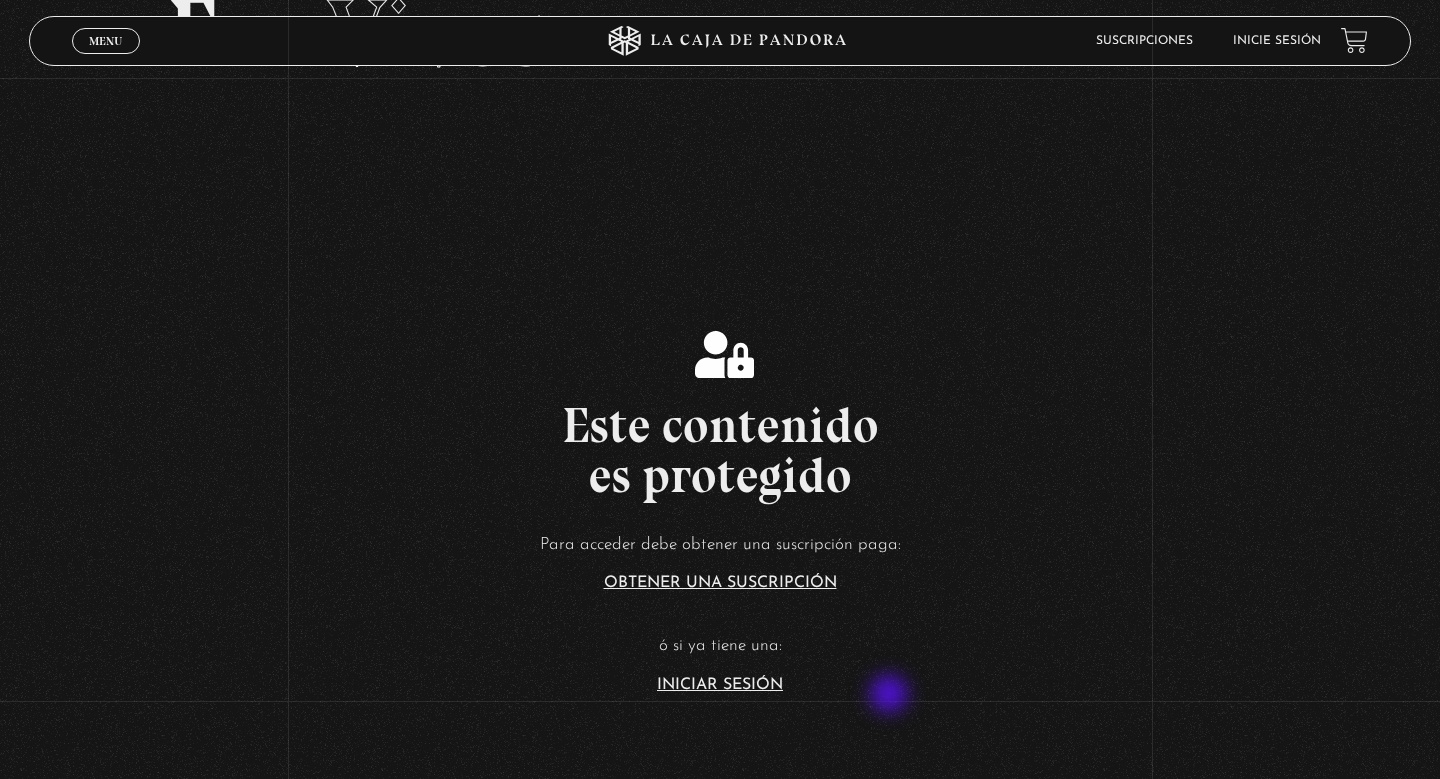 scroll, scrollTop: 146, scrollLeft: 0, axis: vertical 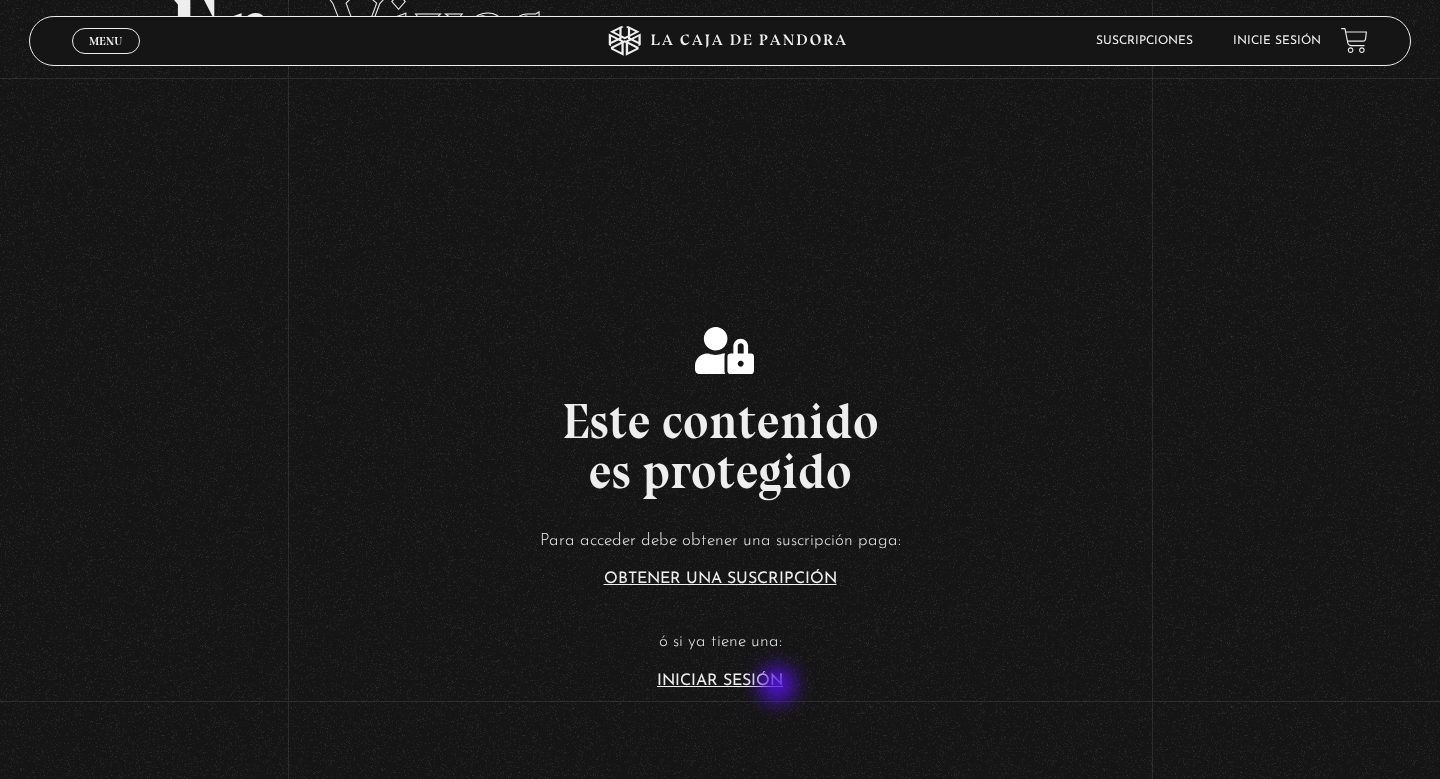 click on "Iniciar Sesión" at bounding box center [720, 681] 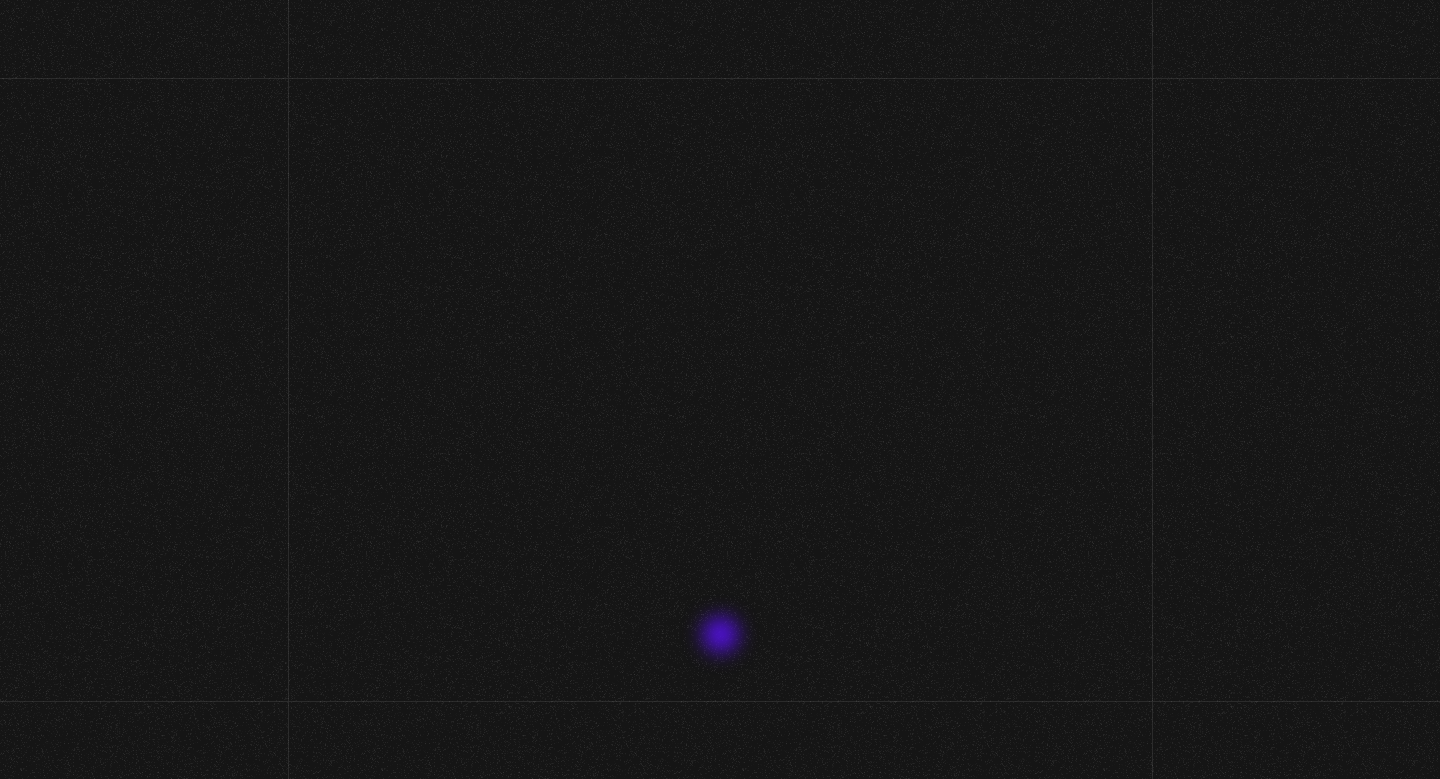 scroll, scrollTop: 0, scrollLeft: 0, axis: both 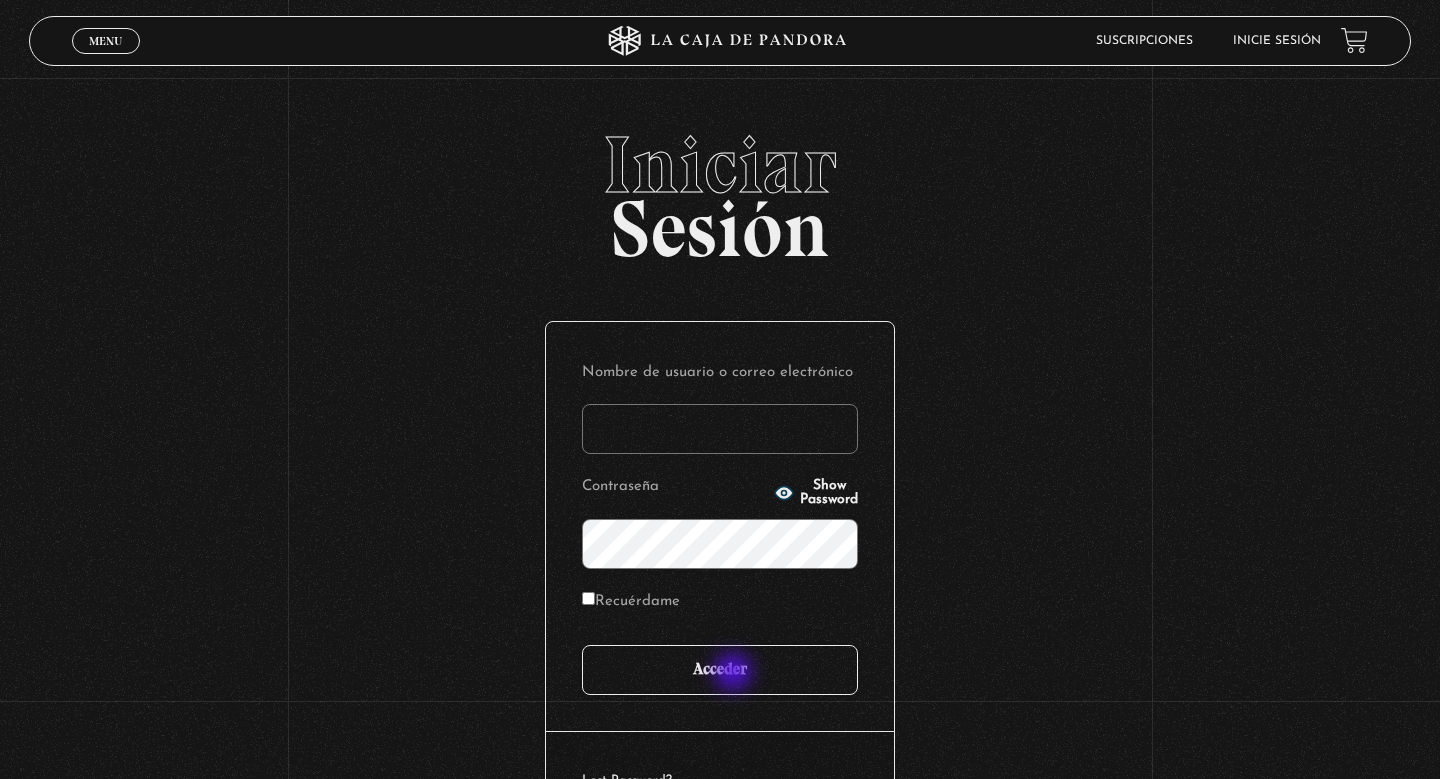 click on "Acceder" at bounding box center (720, 670) 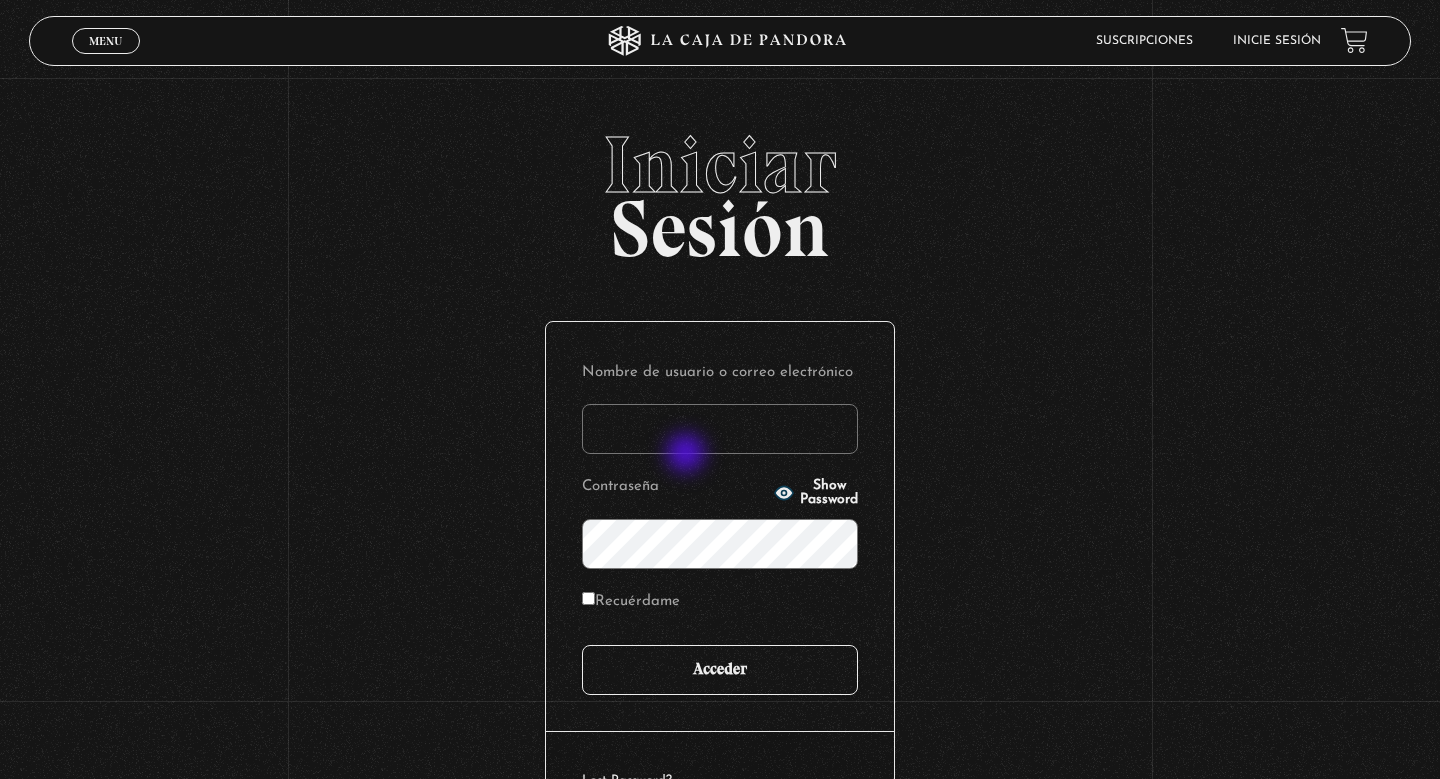 click on "Nombre de usuario o correo electrónico     Contraseña         Show Password    Recuérdame   Acceder" at bounding box center [720, 527] 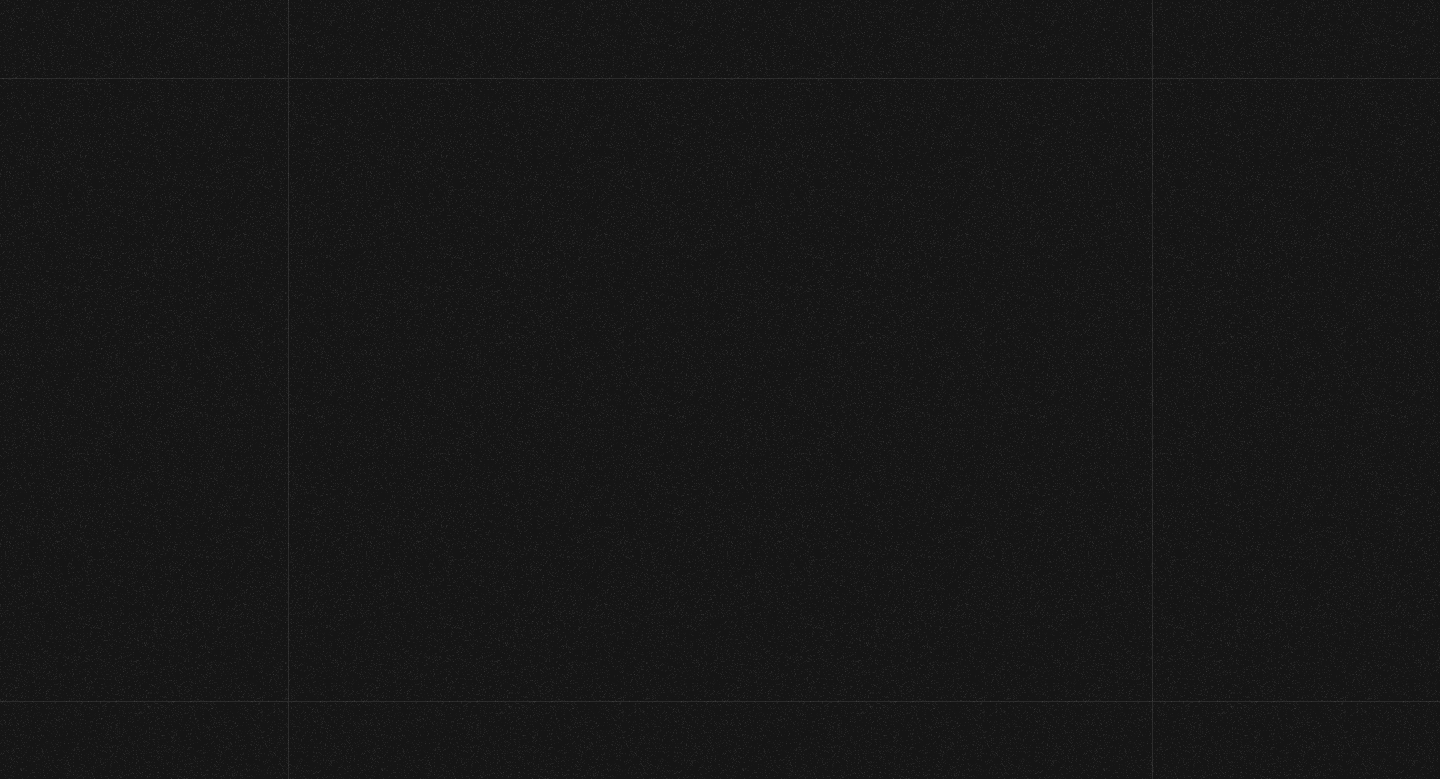 scroll, scrollTop: 0, scrollLeft: 0, axis: both 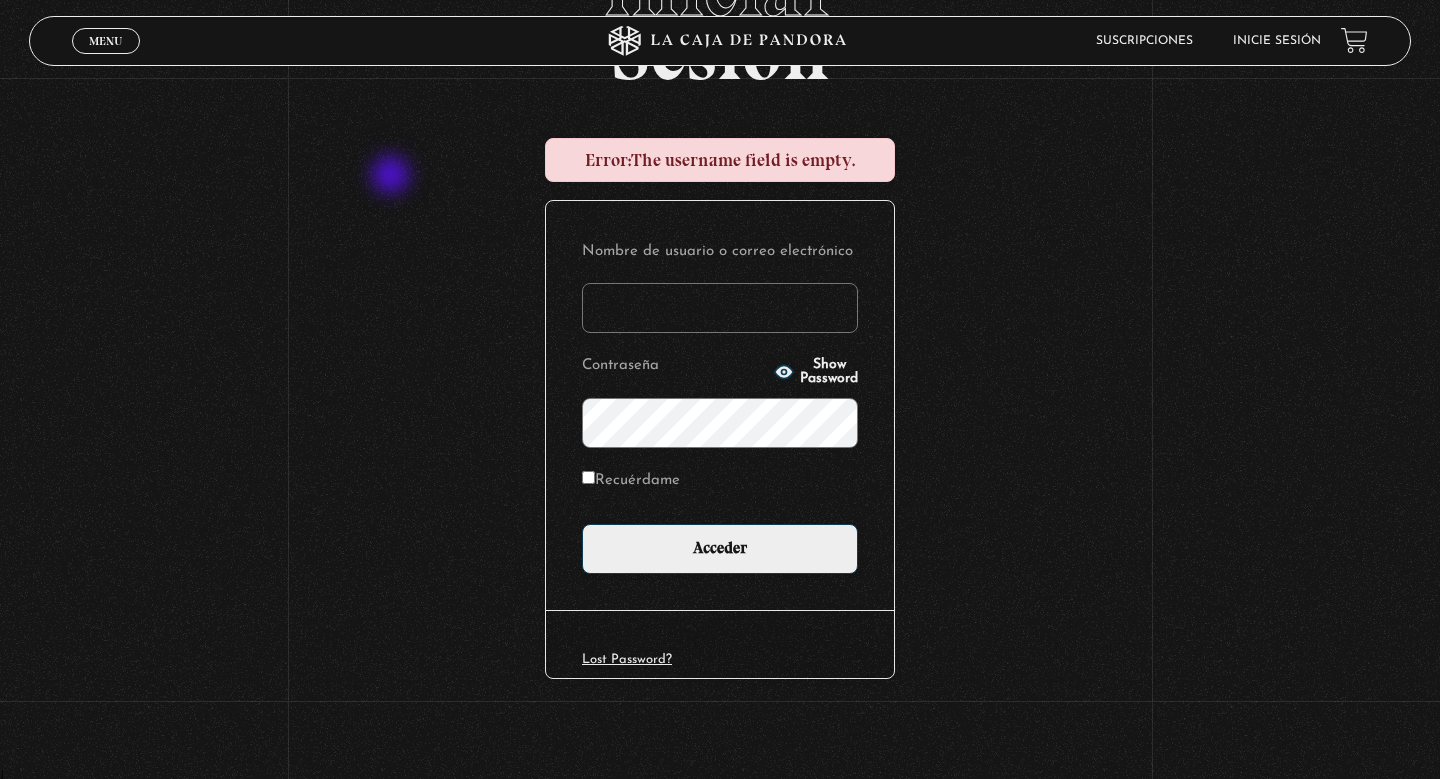click on "Iniciar Sesión Error:  The username field is empty.   Nombre de usuario o correo electrónico     Contraseña         Show Password    Recuérdame   Acceder         Lost Password?" at bounding box center [720, 359] 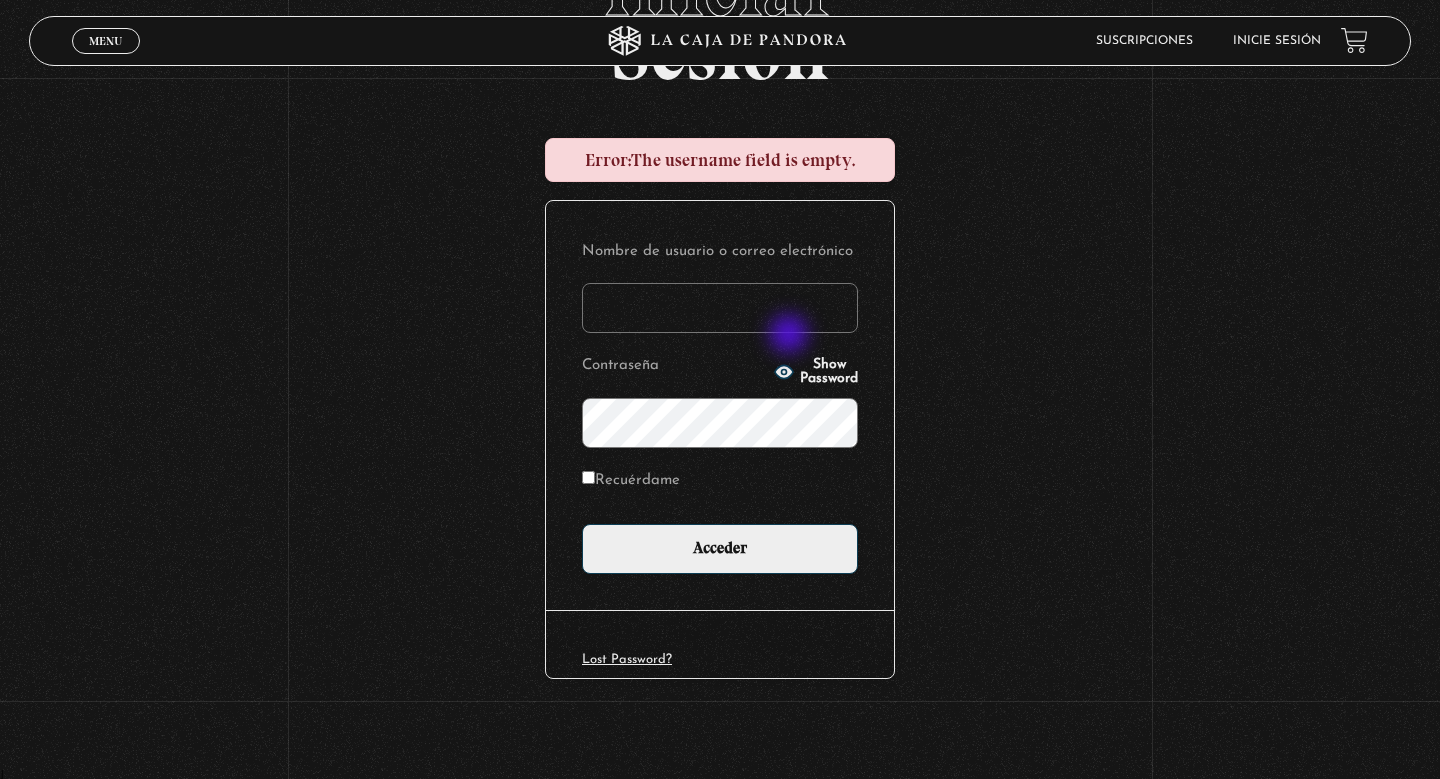 click on "Nombre de usuario o correo electrónico     Contraseña         Show Password    Recuérdame   Acceder" at bounding box center (720, 406) 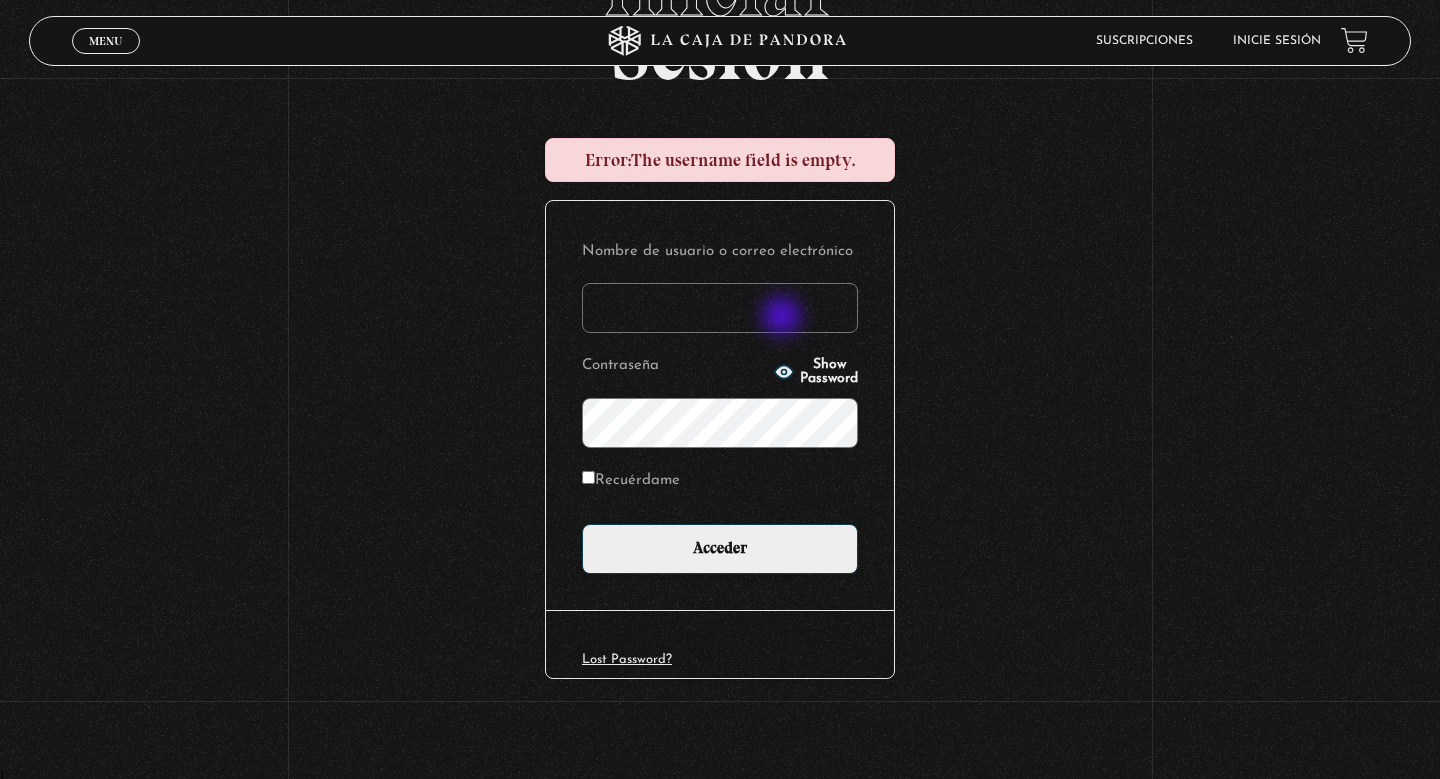 click on "Nombre de usuario o correo electrónico" at bounding box center (720, 308) 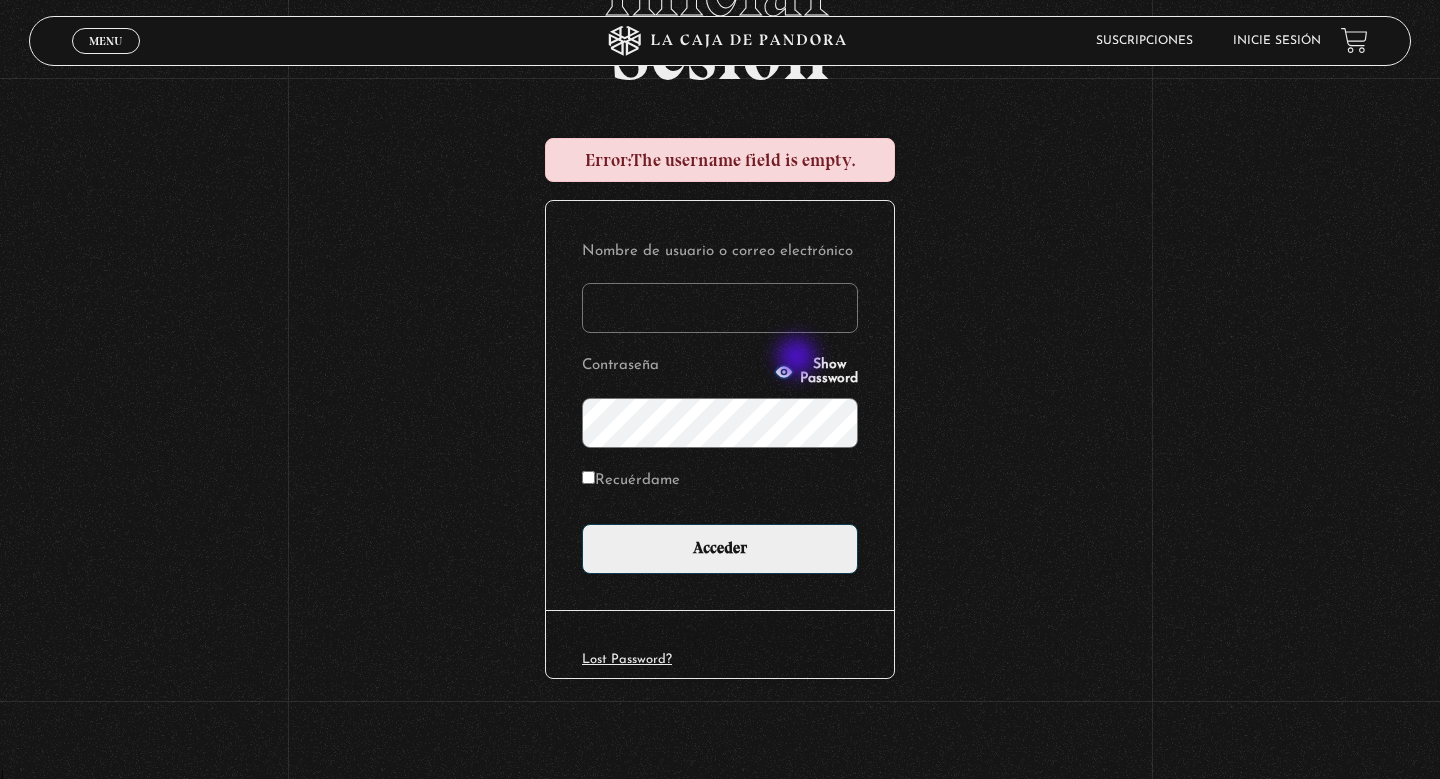 type on "majobc1215@gmail.com" 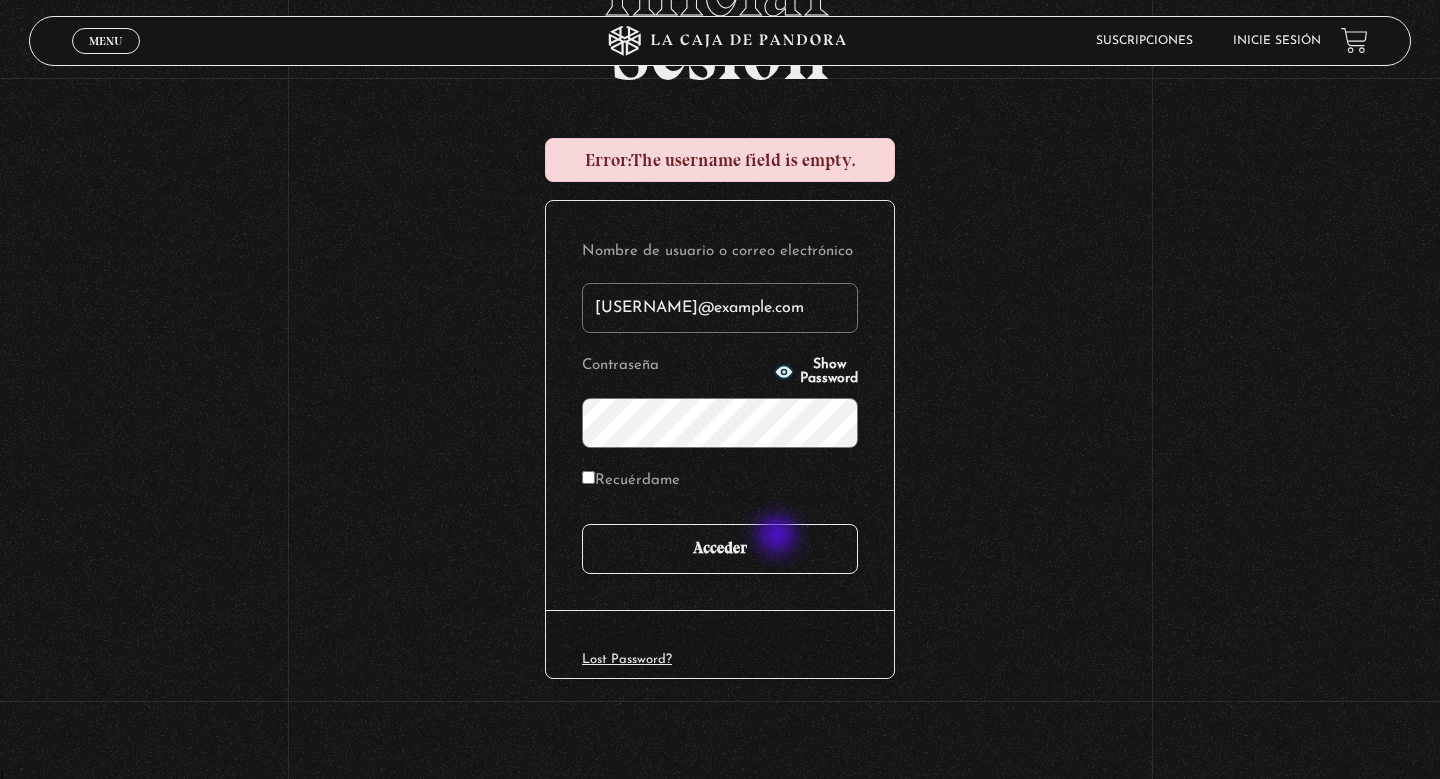 click on "Acceder" at bounding box center (720, 549) 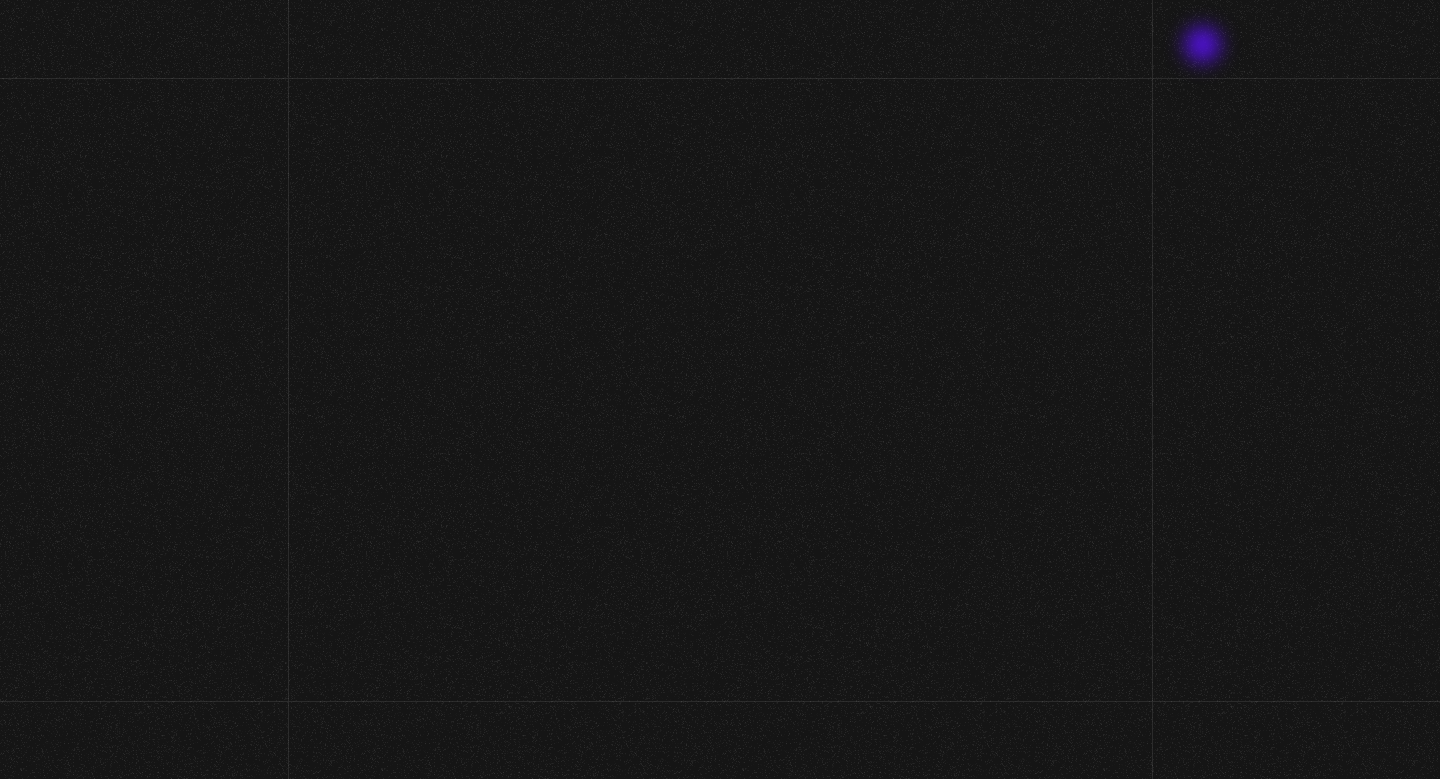 scroll, scrollTop: 0, scrollLeft: 0, axis: both 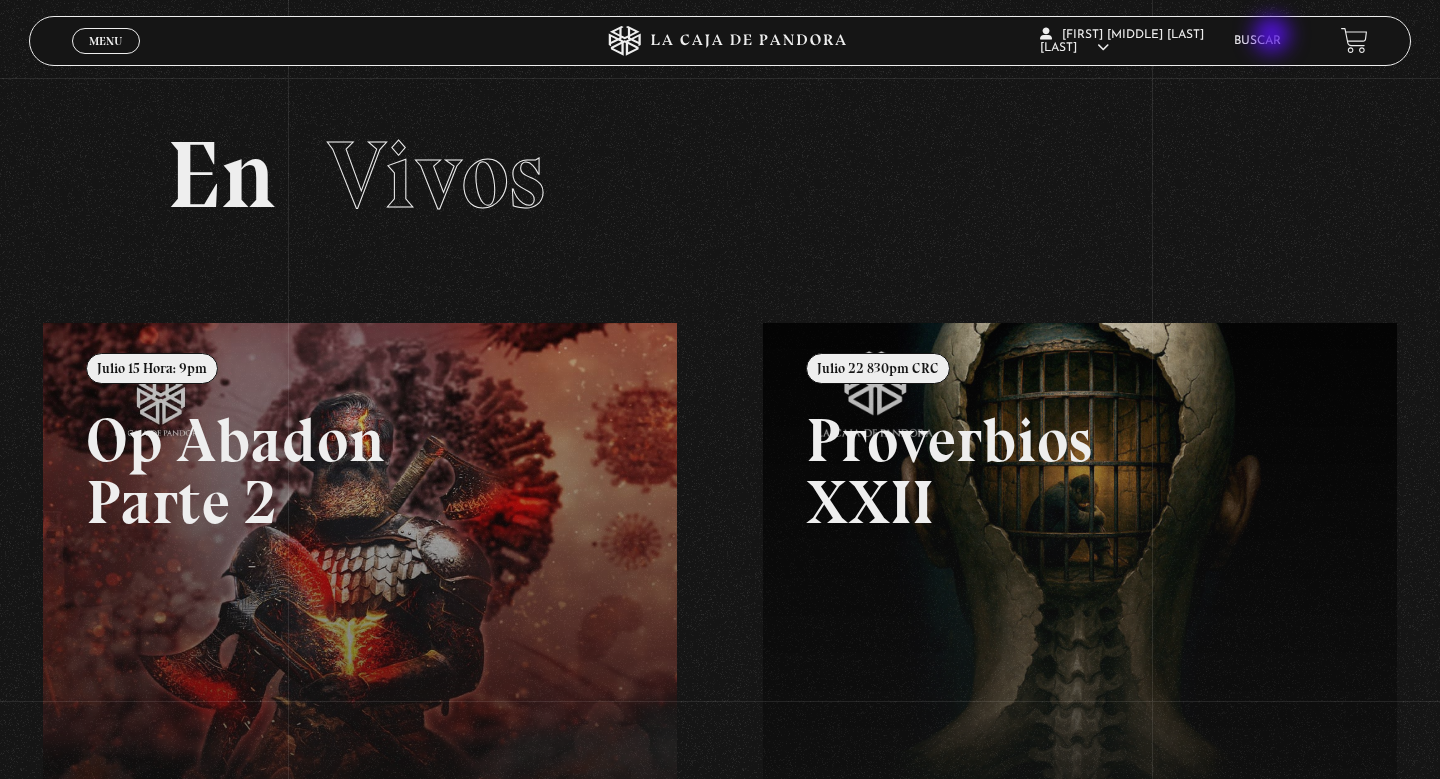 click on "Buscar" at bounding box center (1257, 41) 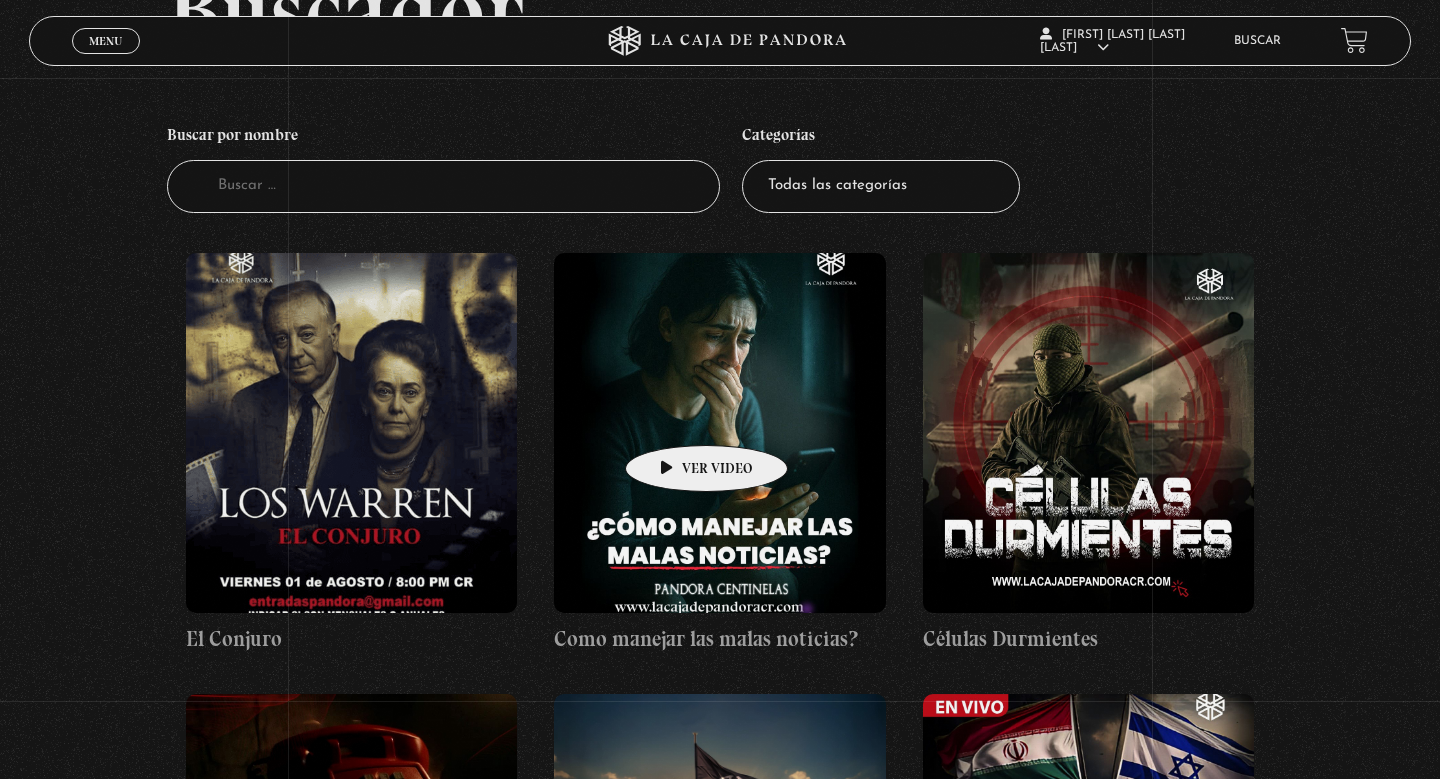 scroll, scrollTop: 250, scrollLeft: 0, axis: vertical 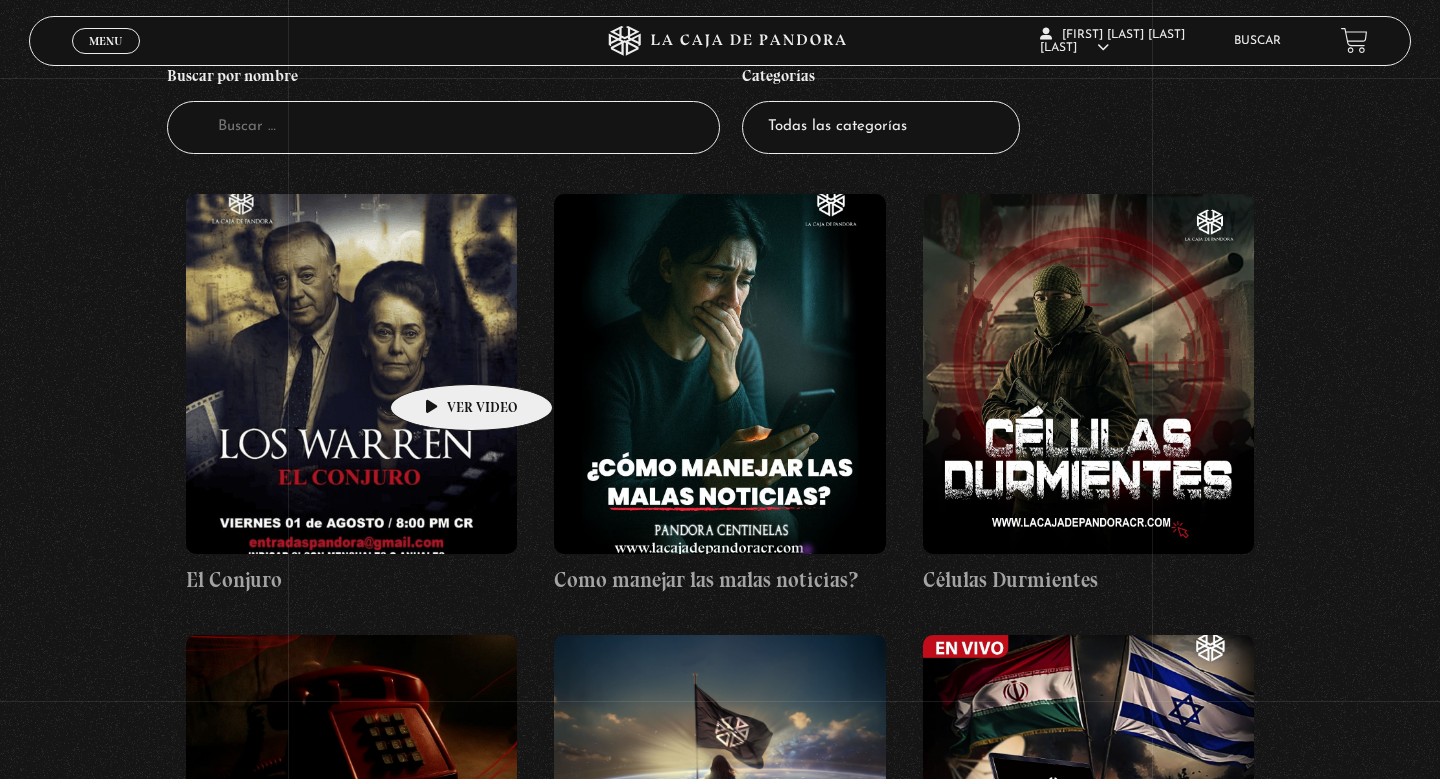 click at bounding box center [352, 374] 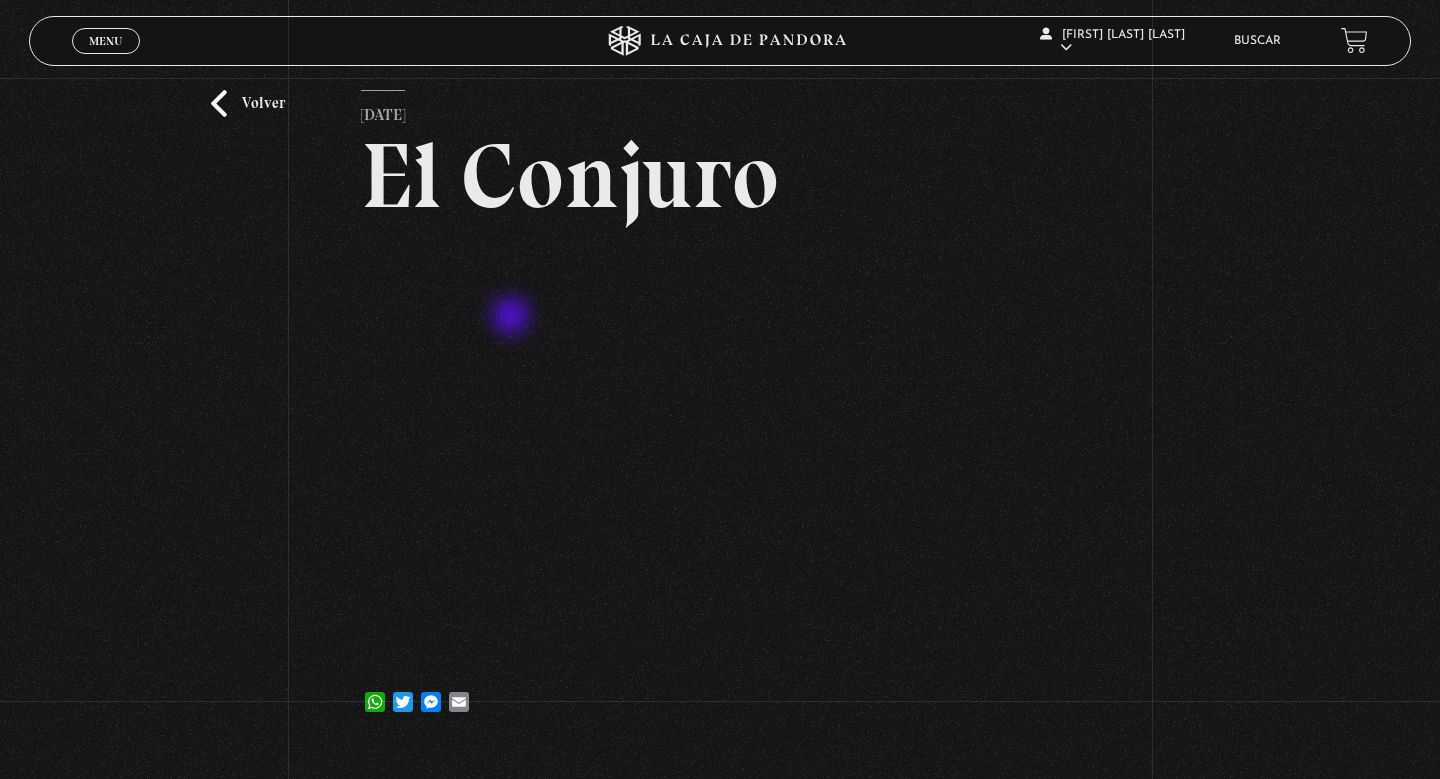 scroll, scrollTop: 90, scrollLeft: 0, axis: vertical 